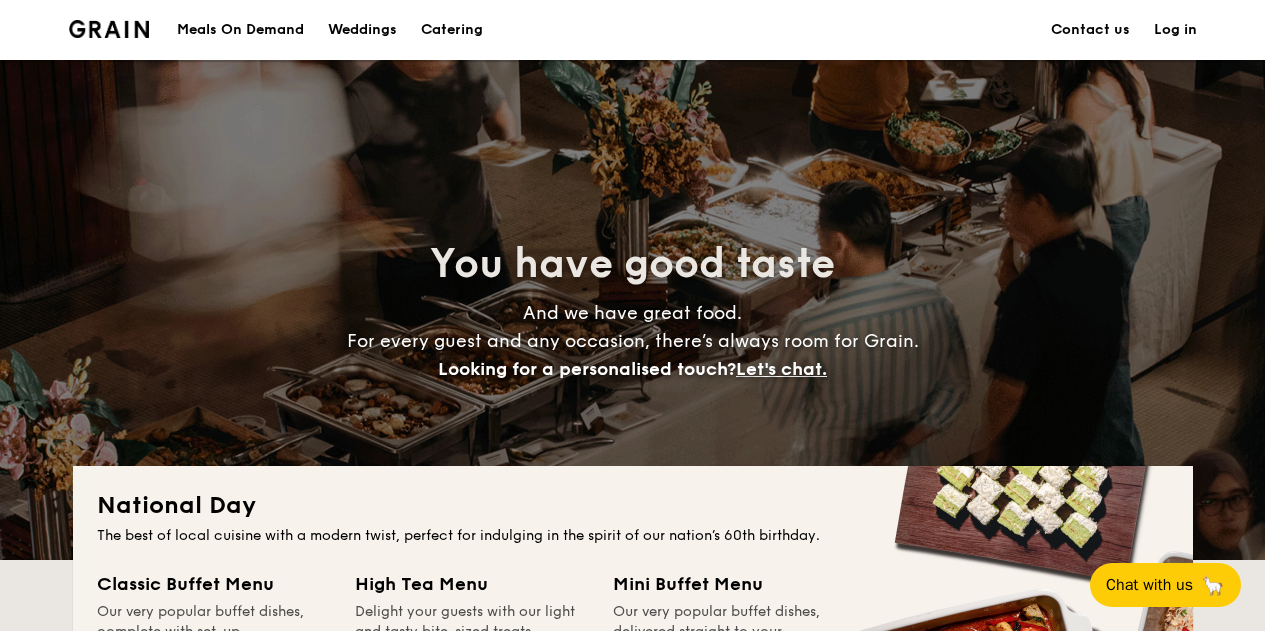 scroll, scrollTop: 0, scrollLeft: 0, axis: both 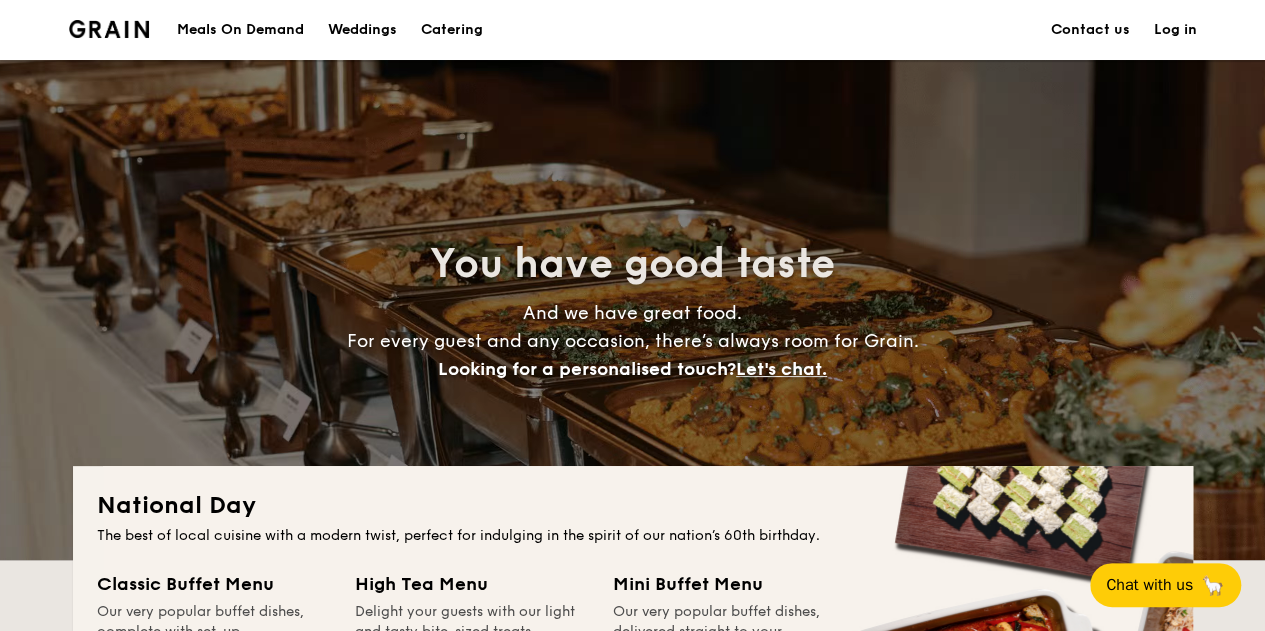 click on "Catering" at bounding box center [452, 30] 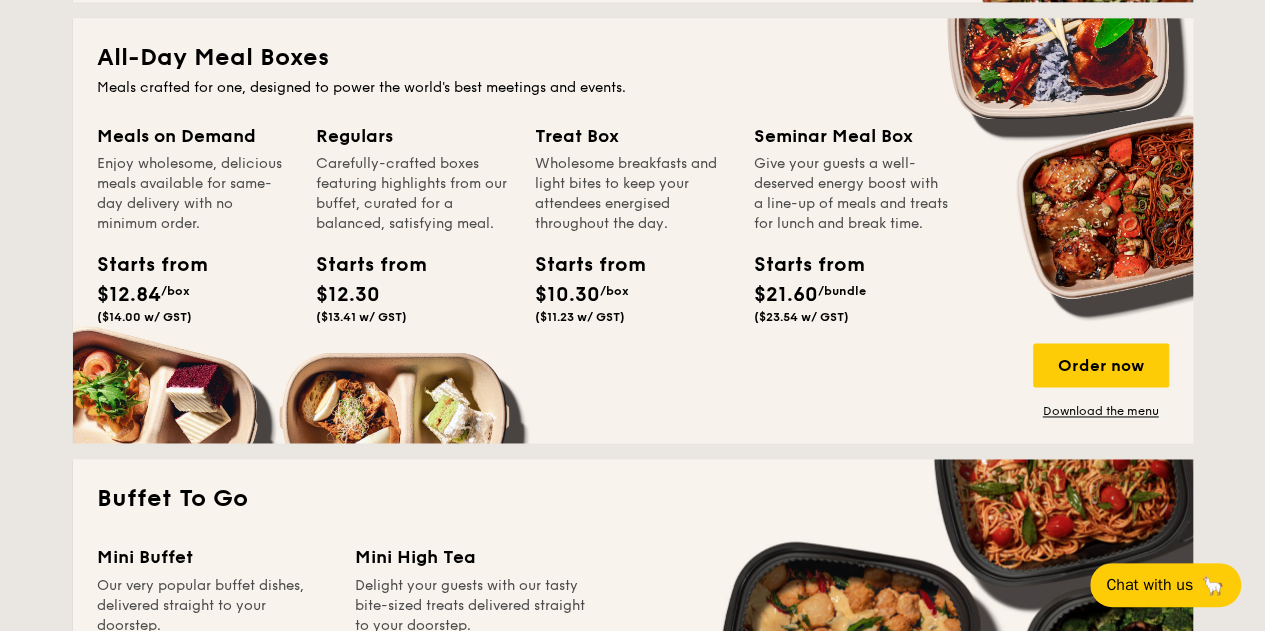 scroll, scrollTop: 1300, scrollLeft: 0, axis: vertical 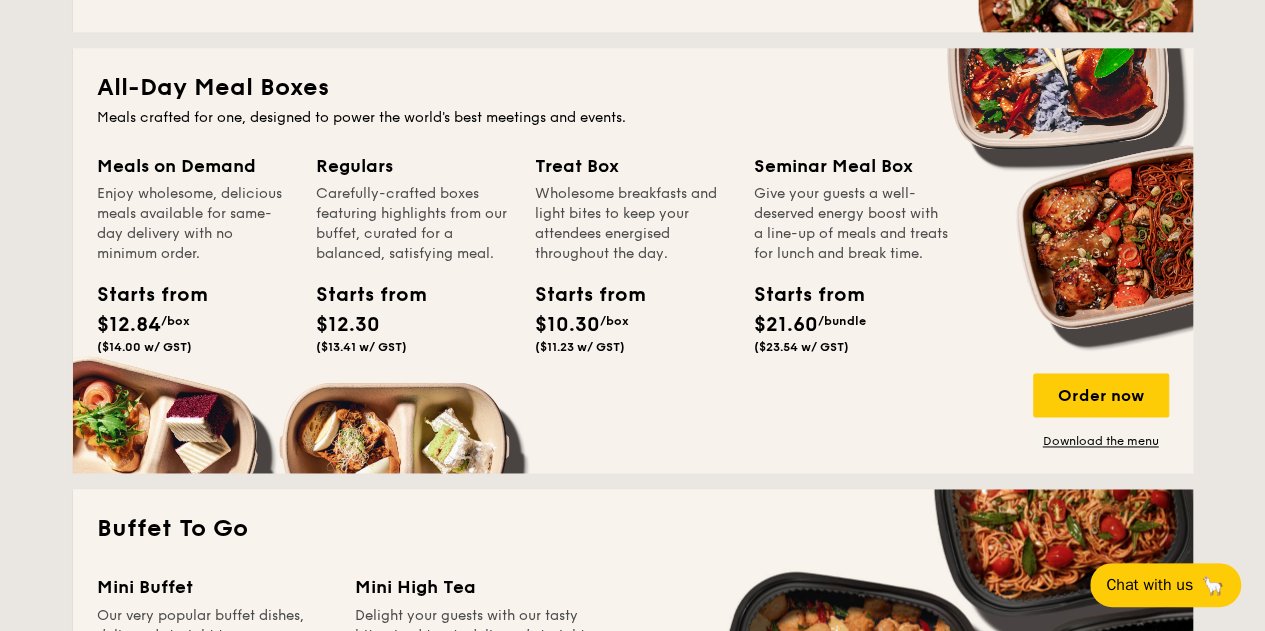 click on "All-Day Meal Boxes" at bounding box center (633, 88) 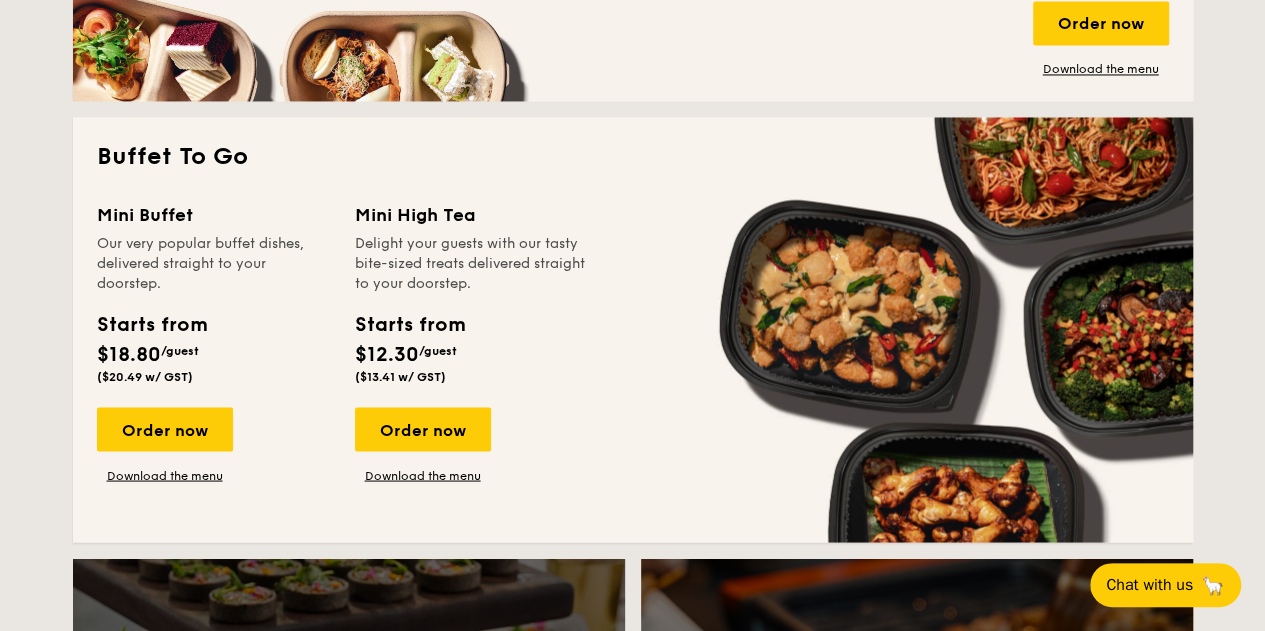 scroll, scrollTop: 1700, scrollLeft: 0, axis: vertical 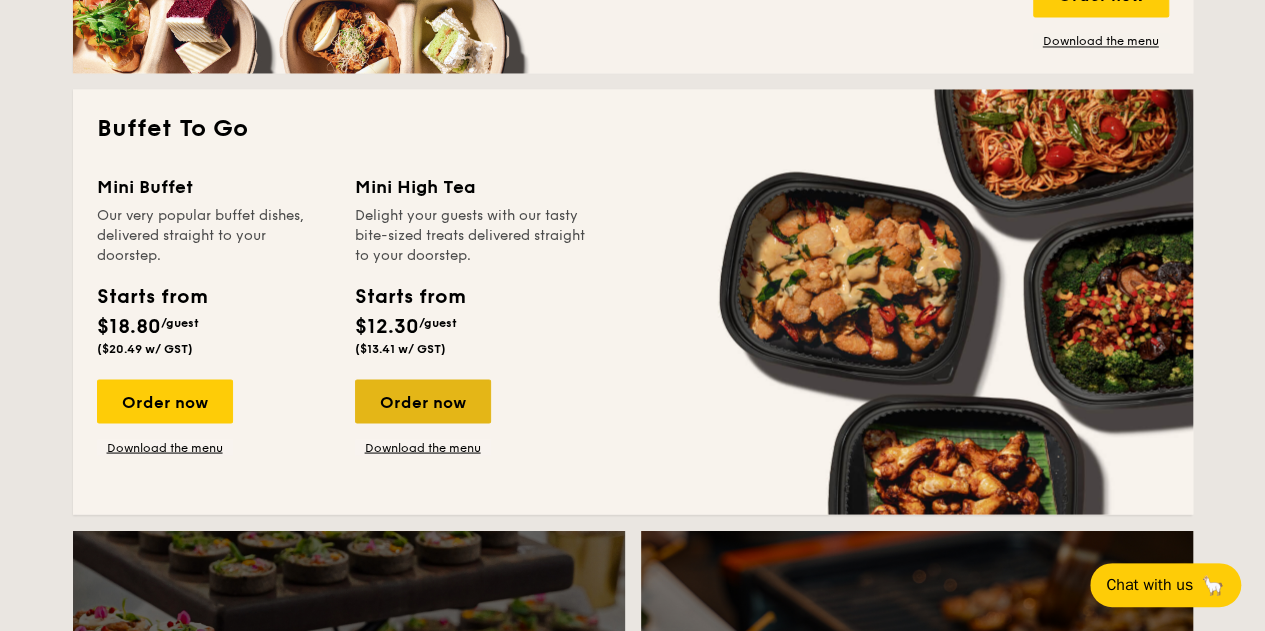 click on "Order now" at bounding box center [423, 401] 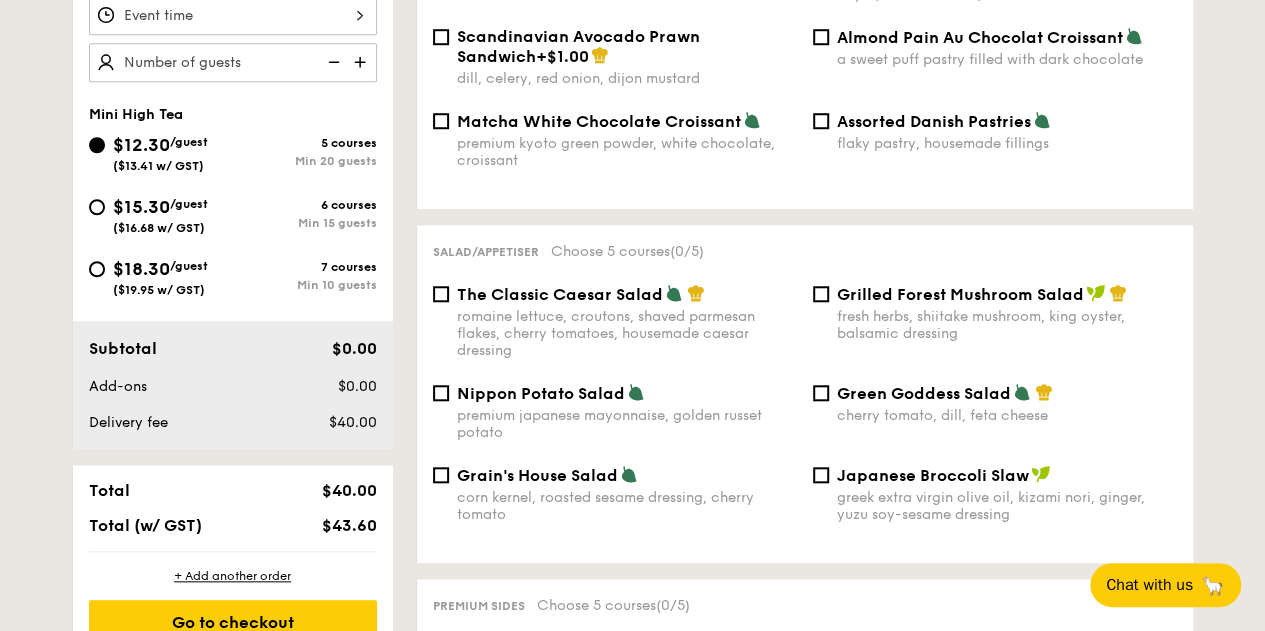 scroll, scrollTop: 500, scrollLeft: 0, axis: vertical 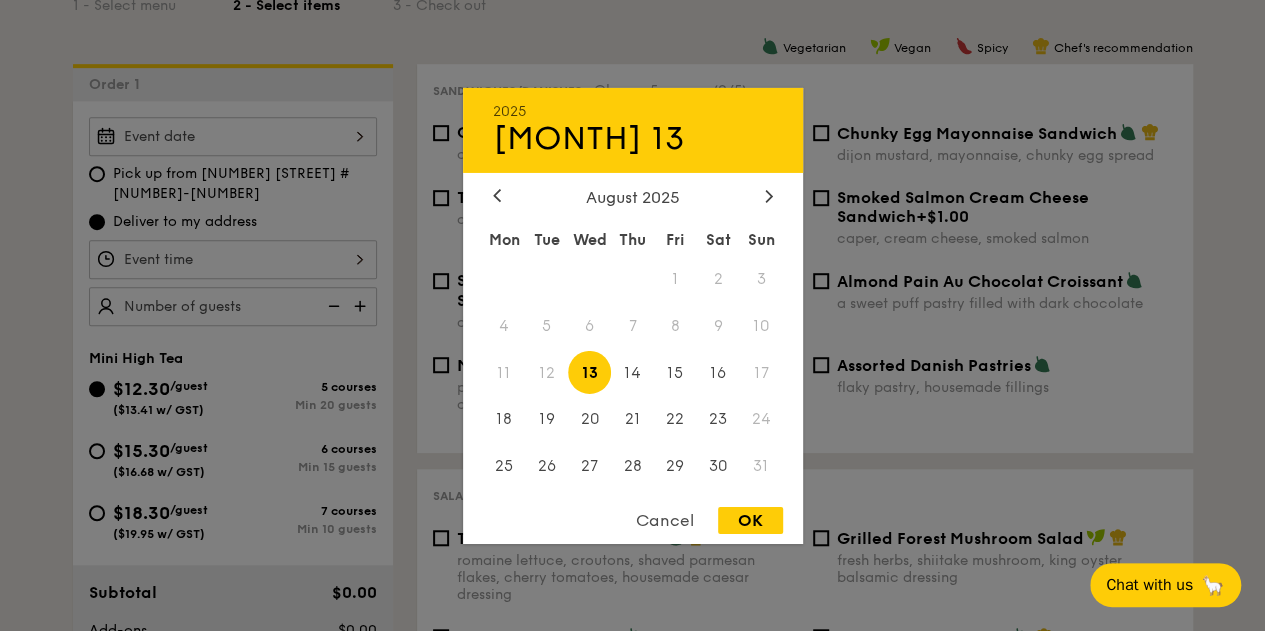 click on "2025   Aug 13       August 2025     Mon Tue Wed Thu Fri Sat Sun   1 2 3 4 5 6 7 8 9 10 11 12 13 14 15 16 17 18 19 20 21 22 23 24 25 26 27 28 29 30 31     Cancel   OK" at bounding box center [233, 136] 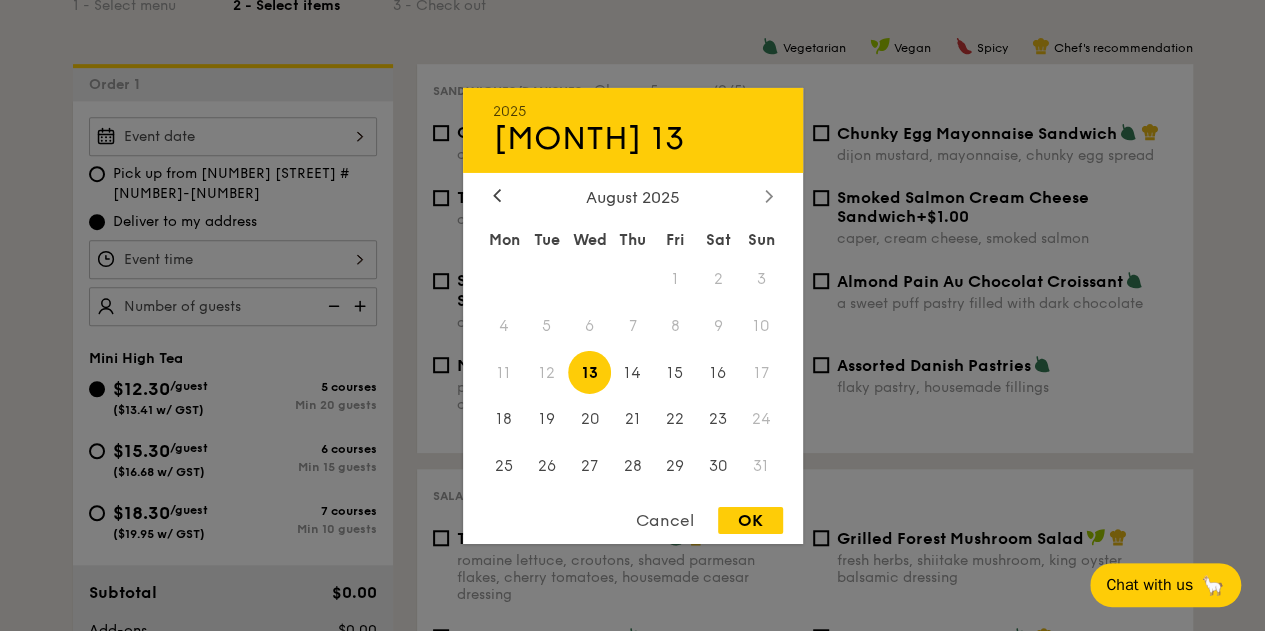 click at bounding box center [769, 196] 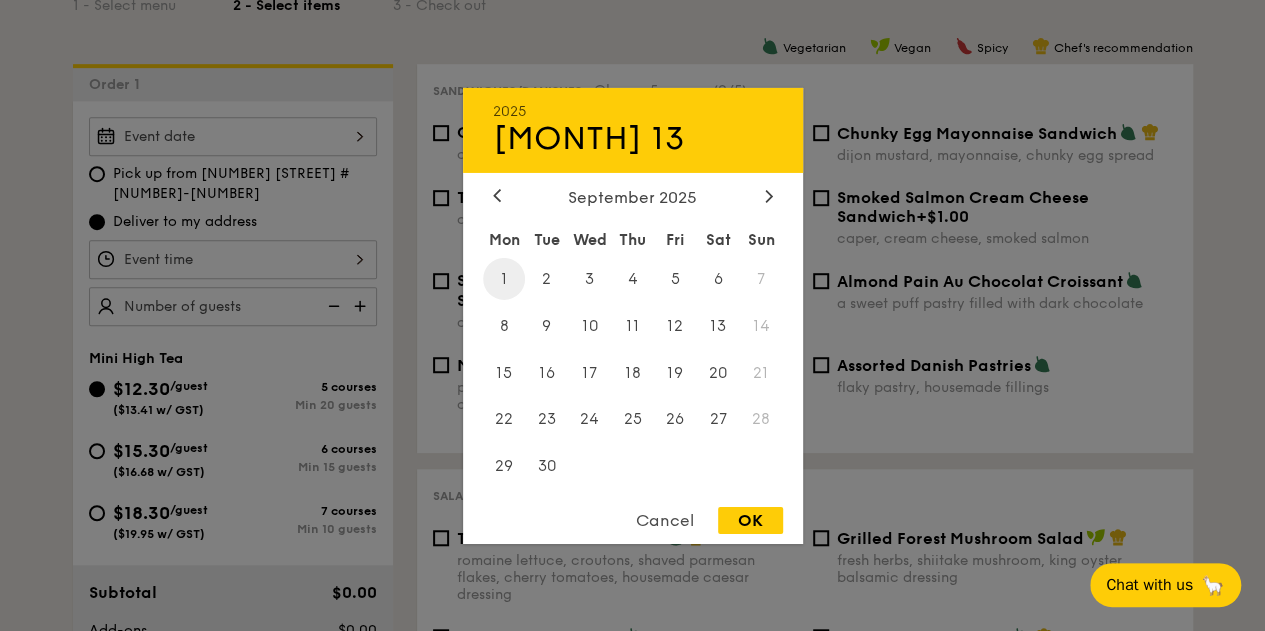 click on "1" at bounding box center (504, 278) 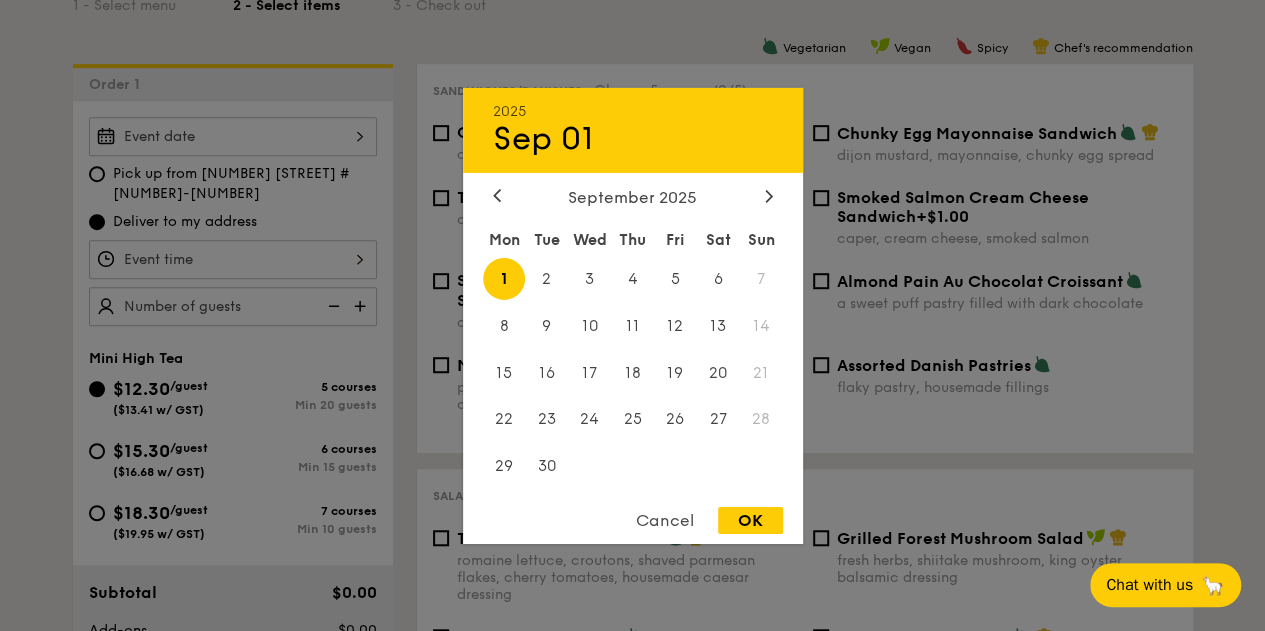 click on "OK" at bounding box center (750, 520) 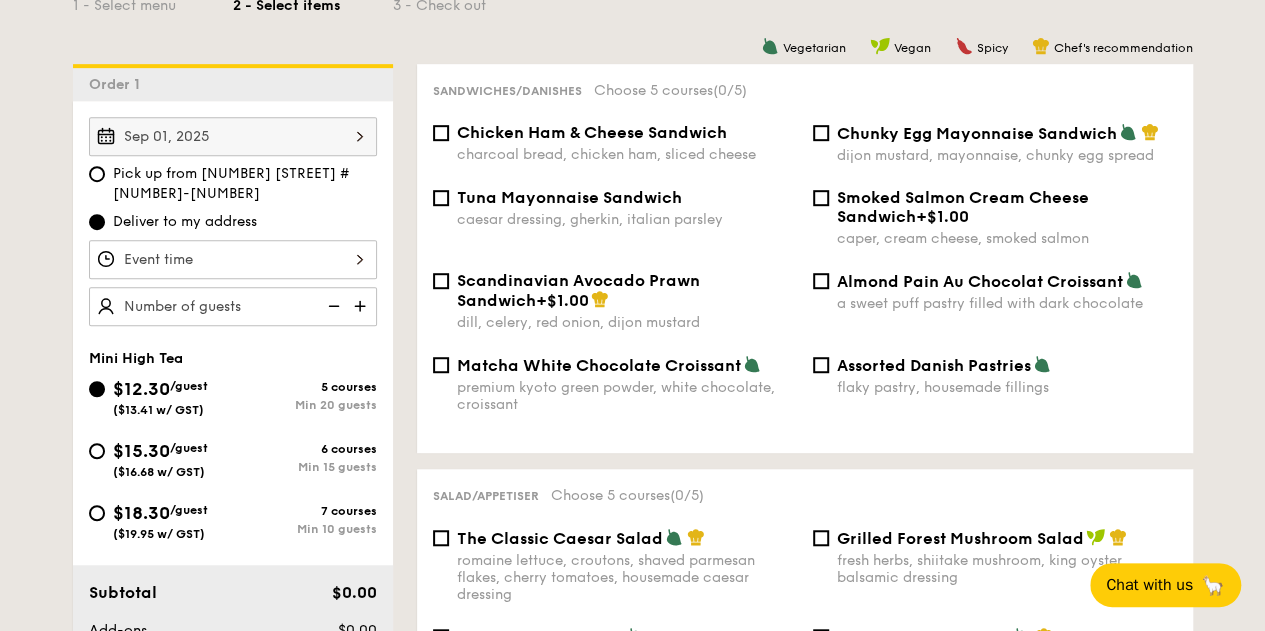 click at bounding box center [233, 259] 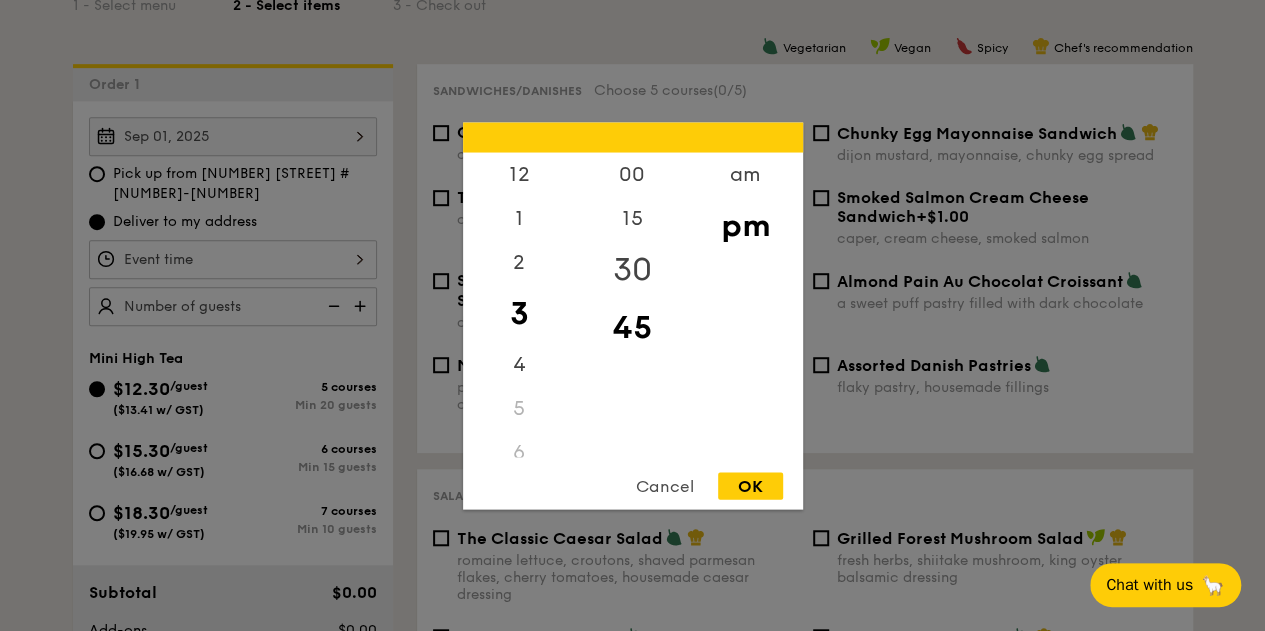 click on "30" at bounding box center [632, 269] 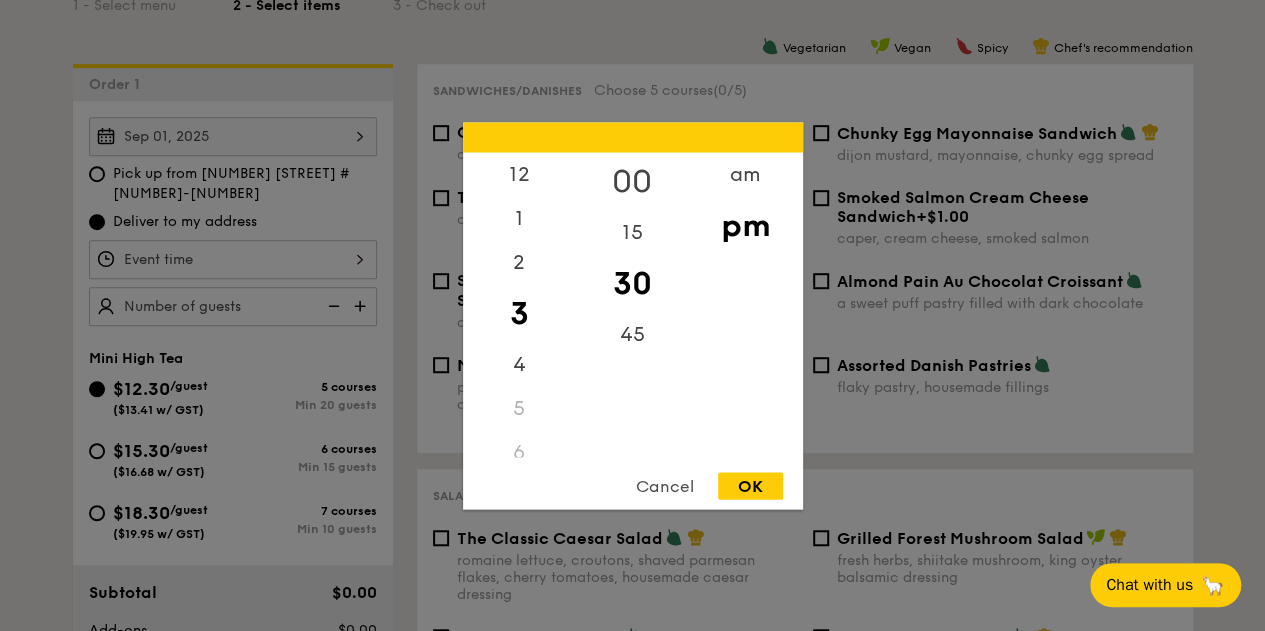 click on "00" at bounding box center (632, 181) 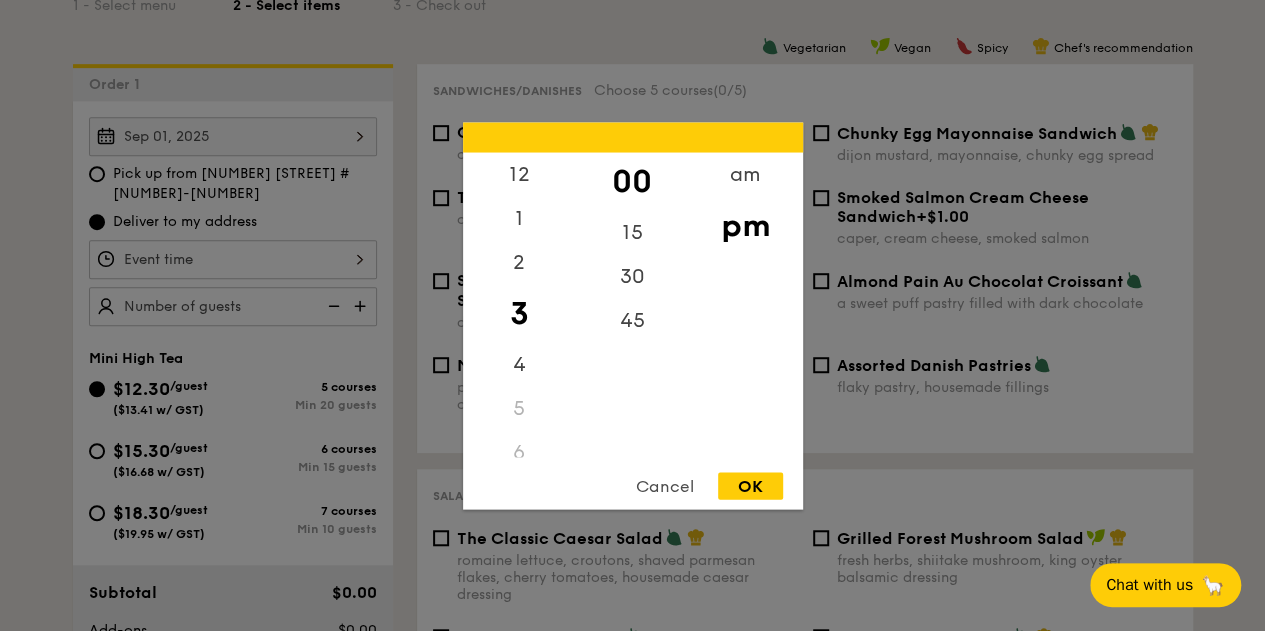 click on "OK" at bounding box center (750, 485) 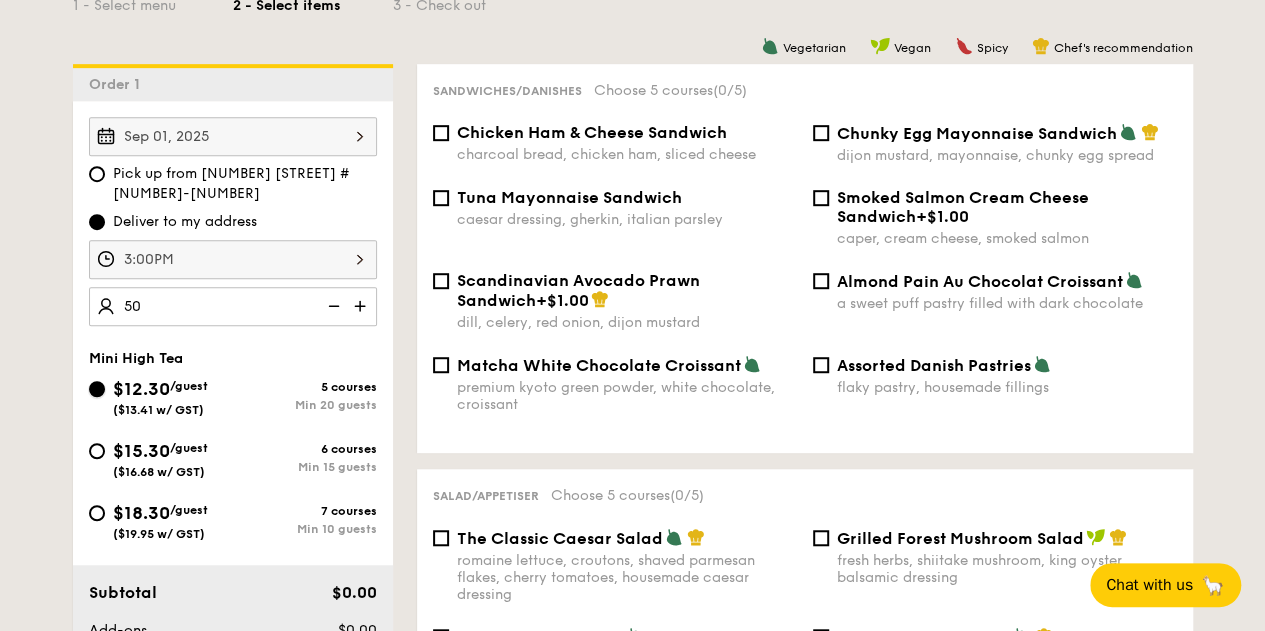 type on "50 guests" 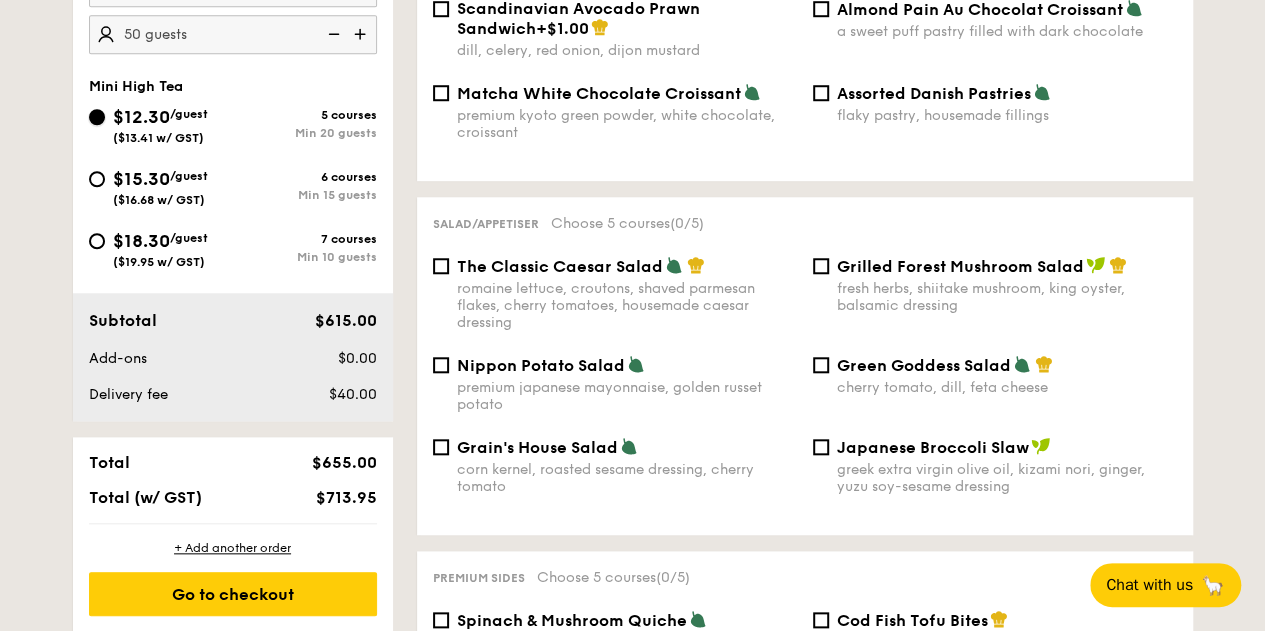 scroll, scrollTop: 800, scrollLeft: 0, axis: vertical 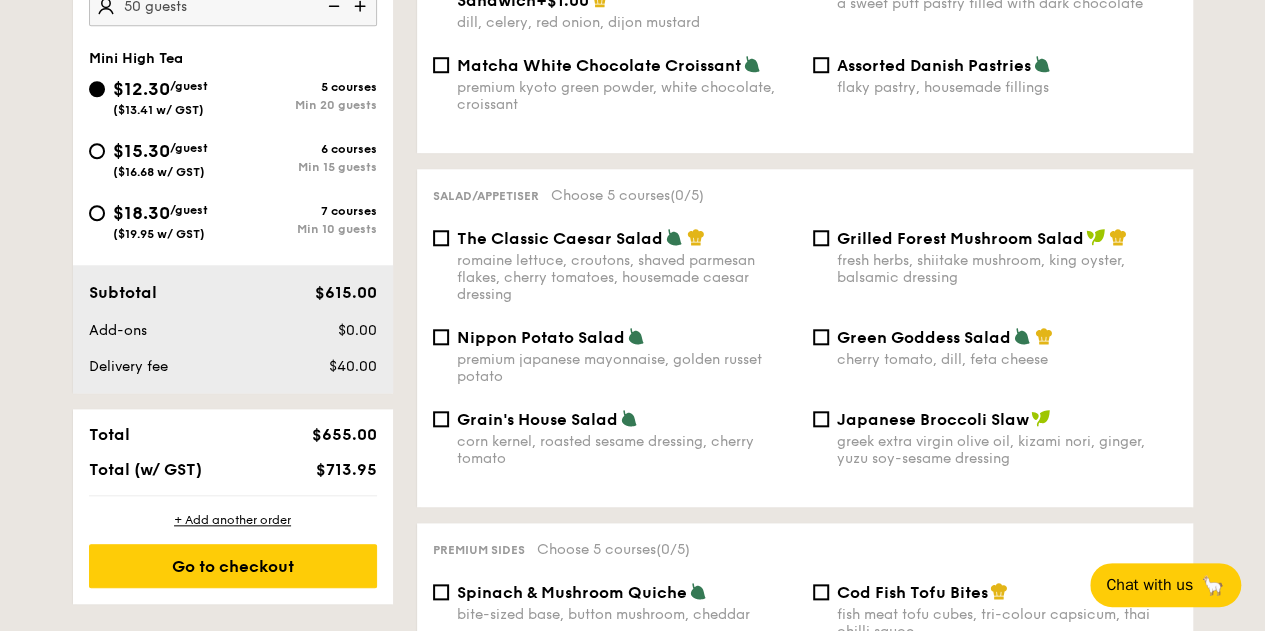 click on "Nippon Potato Salad" at bounding box center (541, 337) 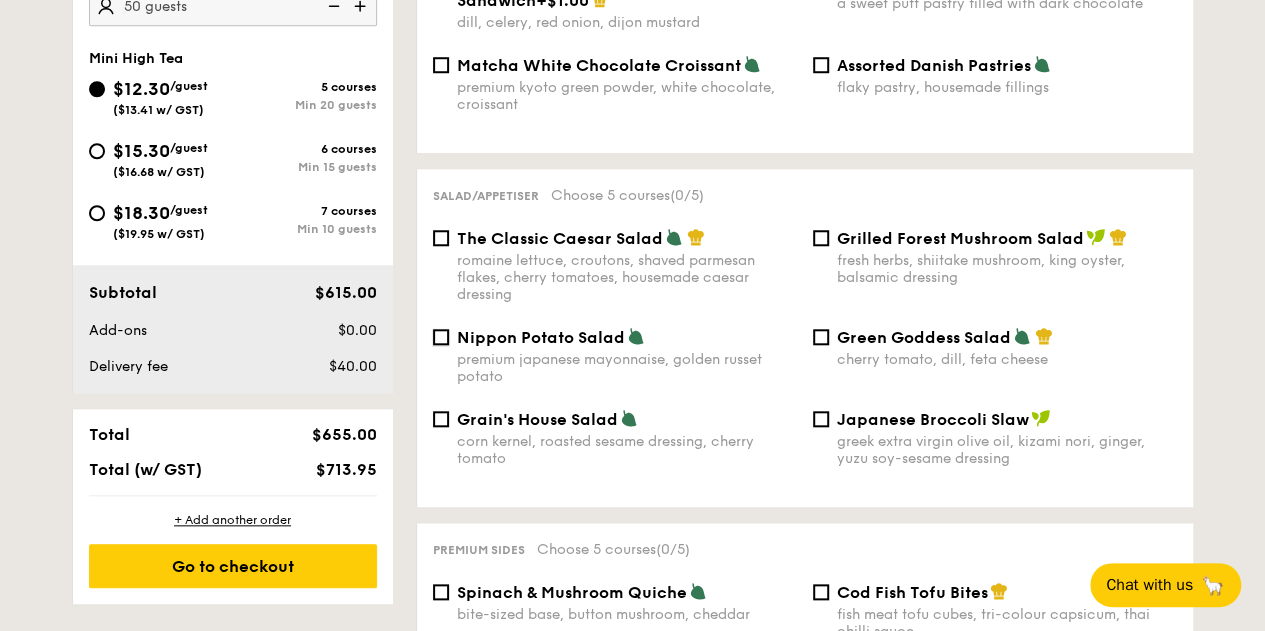 click on "Nippon Potato Salad premium japanese mayonnaise, golden russet potato" at bounding box center [441, 337] 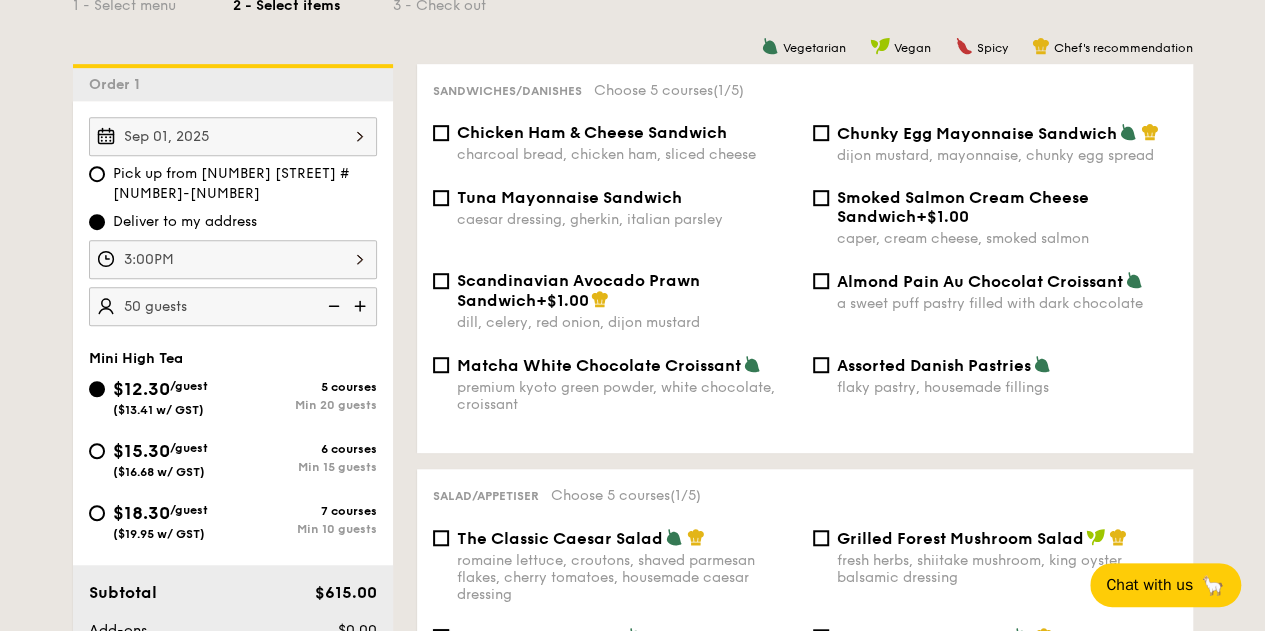 scroll, scrollTop: 500, scrollLeft: 0, axis: vertical 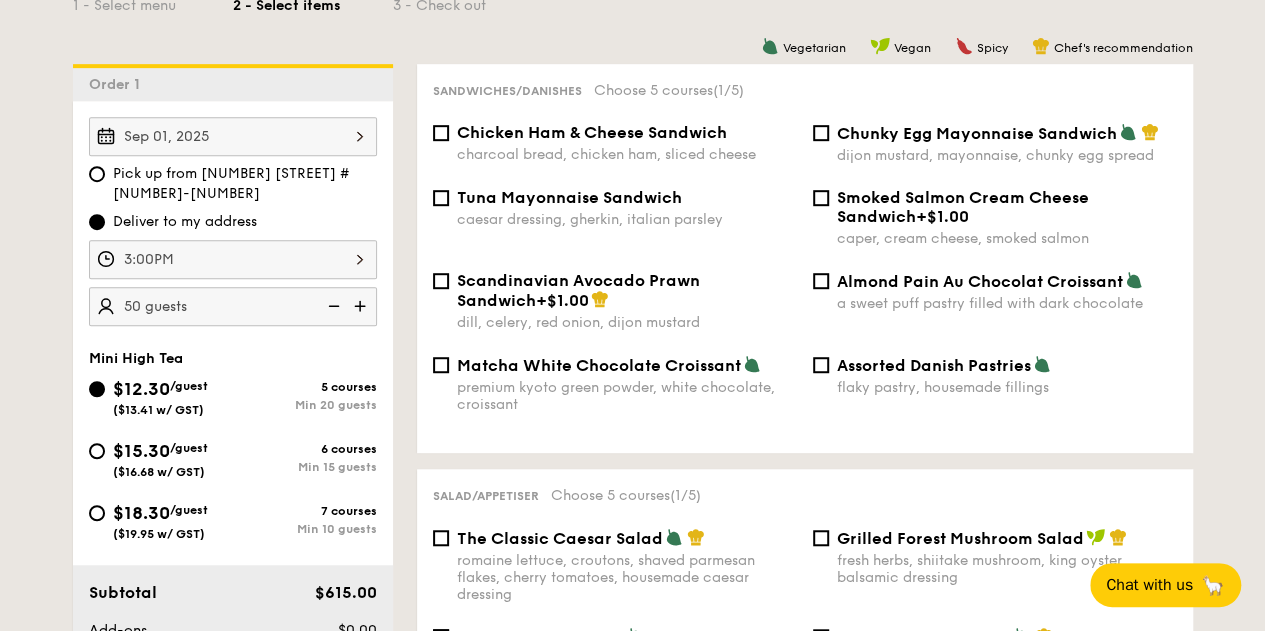 click on "Assorted Danish Pastries" at bounding box center (934, 365) 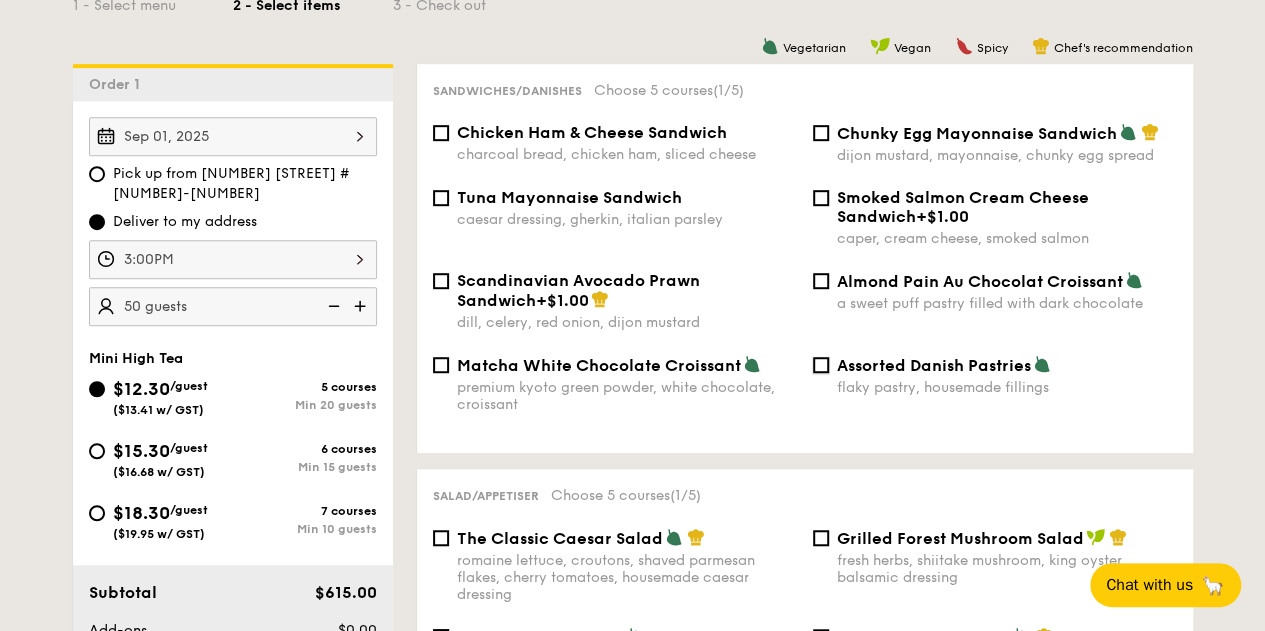 click on "Assorted Danish Pastries flaky pastry, housemade fillings" at bounding box center [821, 365] 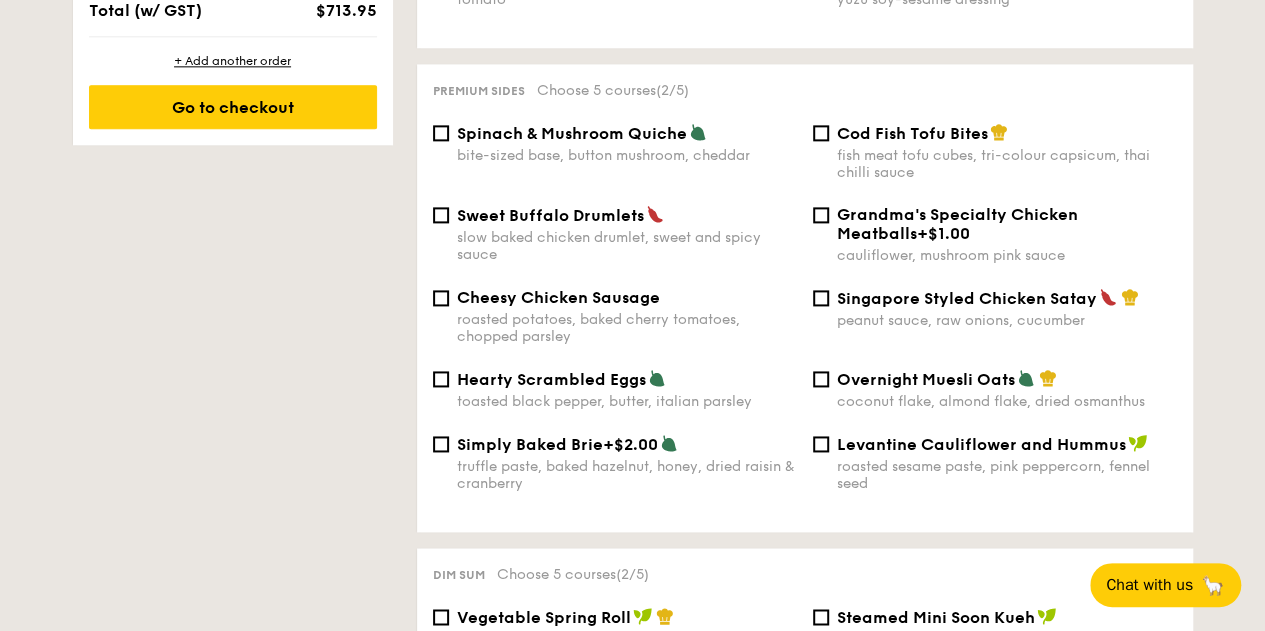 scroll, scrollTop: 1300, scrollLeft: 0, axis: vertical 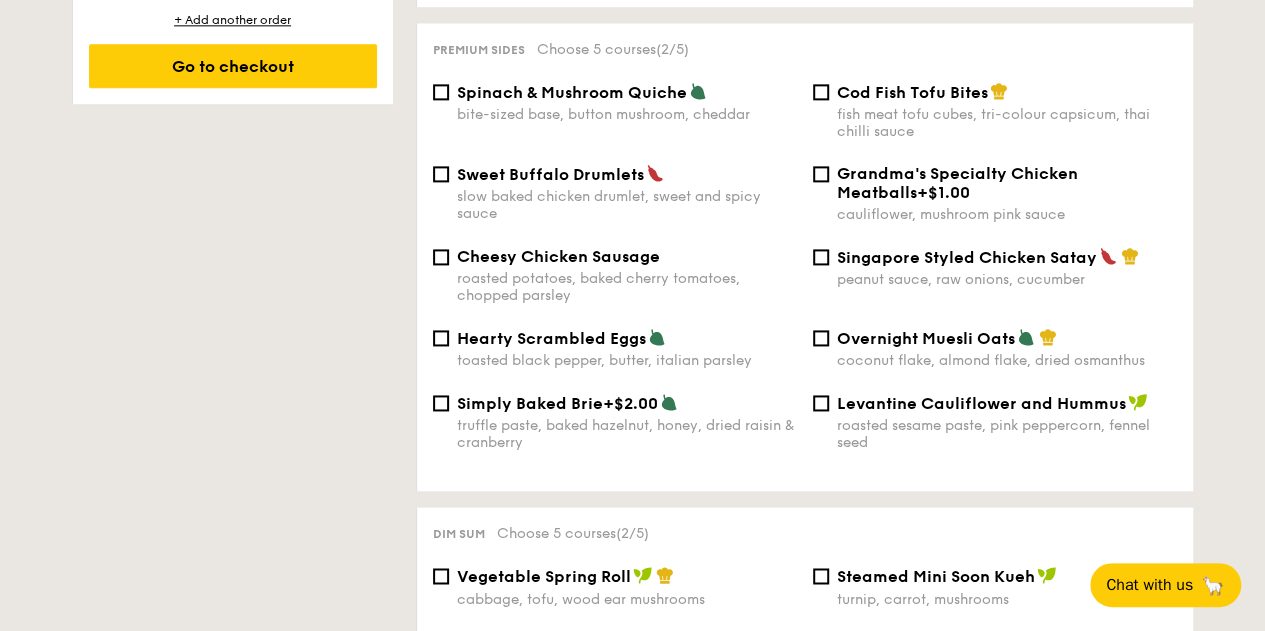click on "slow baked chicken drumlet, sweet and spicy sauce" at bounding box center (627, 205) 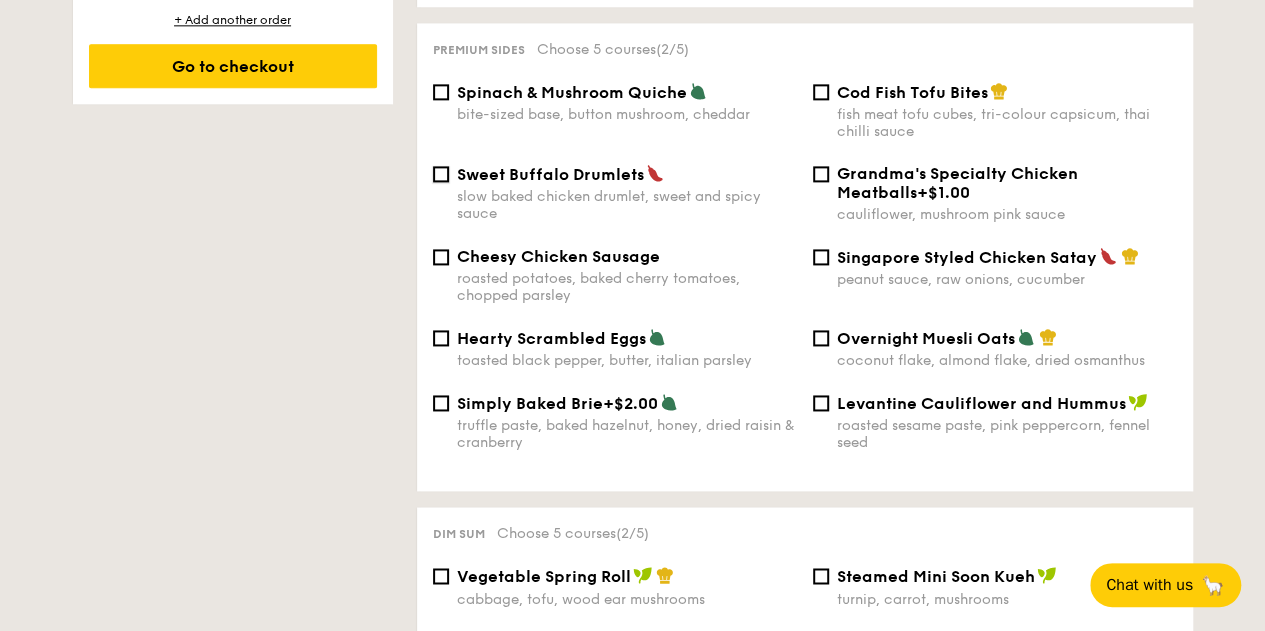 click on "Sweet Buffalo Drumlets slow baked chicken drumlet, sweet and spicy sauce" at bounding box center (441, 174) 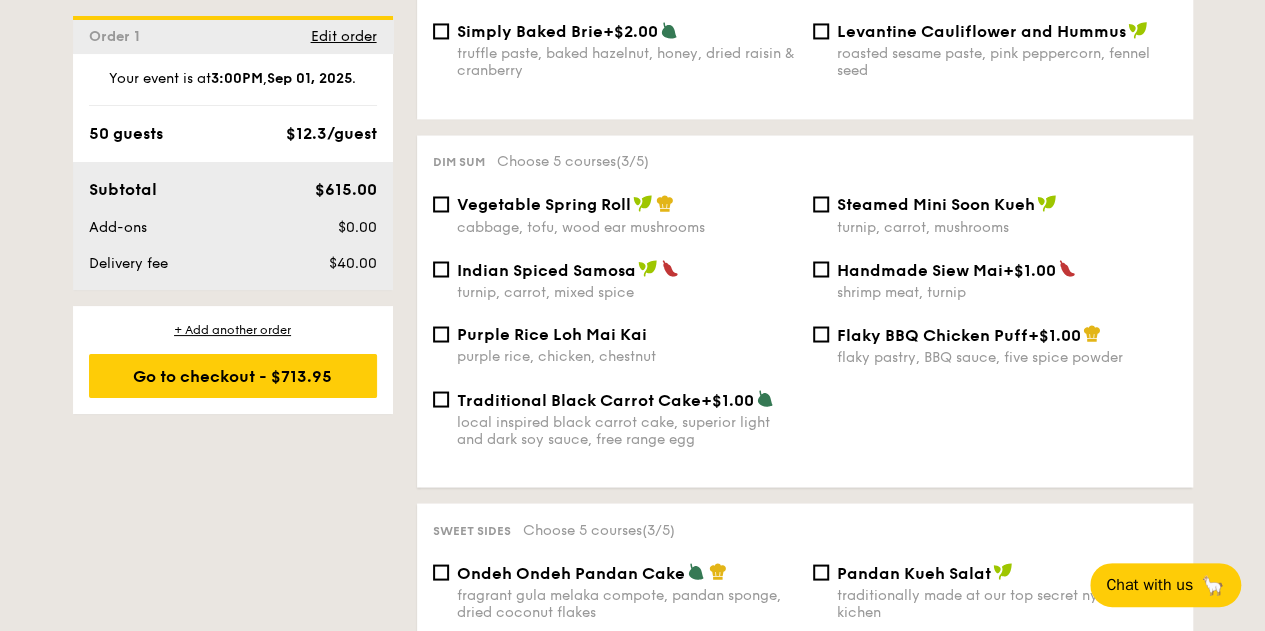 scroll, scrollTop: 1700, scrollLeft: 0, axis: vertical 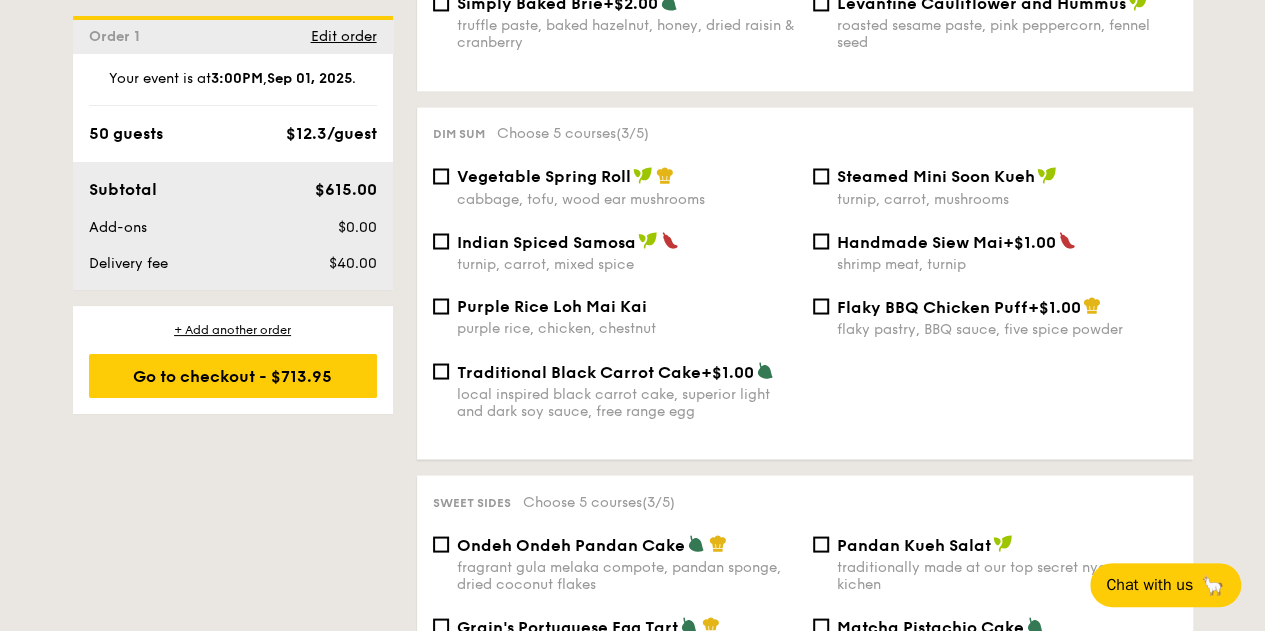 click on "Traditional Black Carrot Cake" at bounding box center [579, 371] 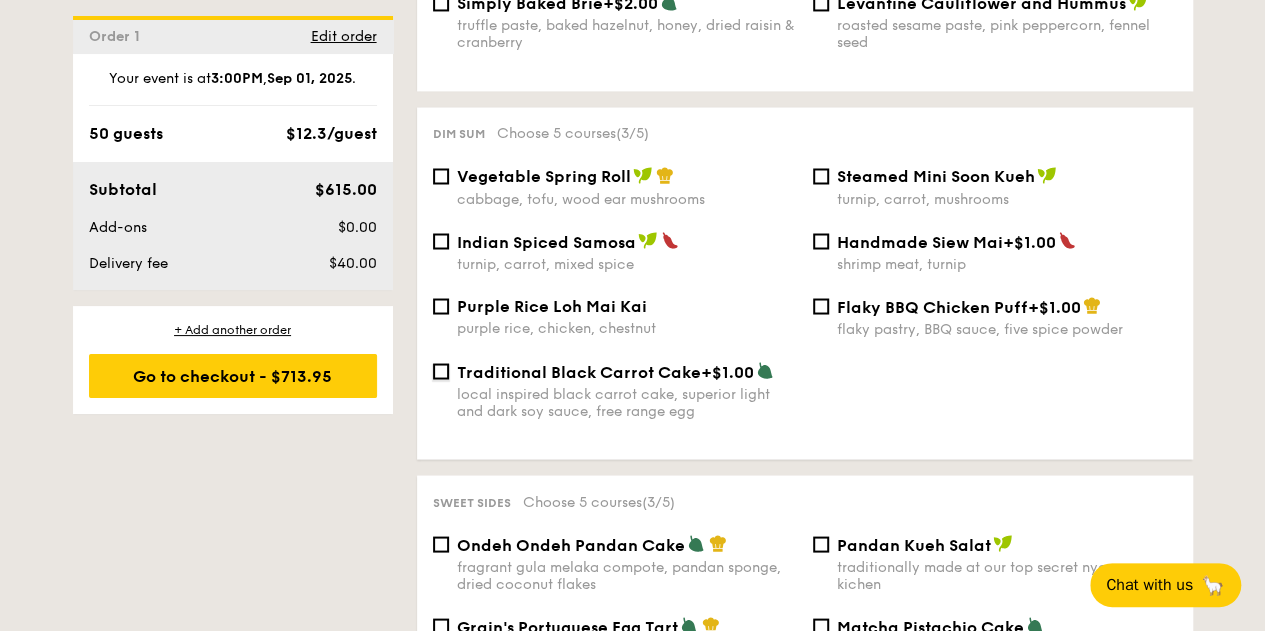 click on "Traditional Black Carrot Cake
+$1.00
local inspired black carrot cake, superior light and dark soy sauce, free range egg" at bounding box center (441, 371) 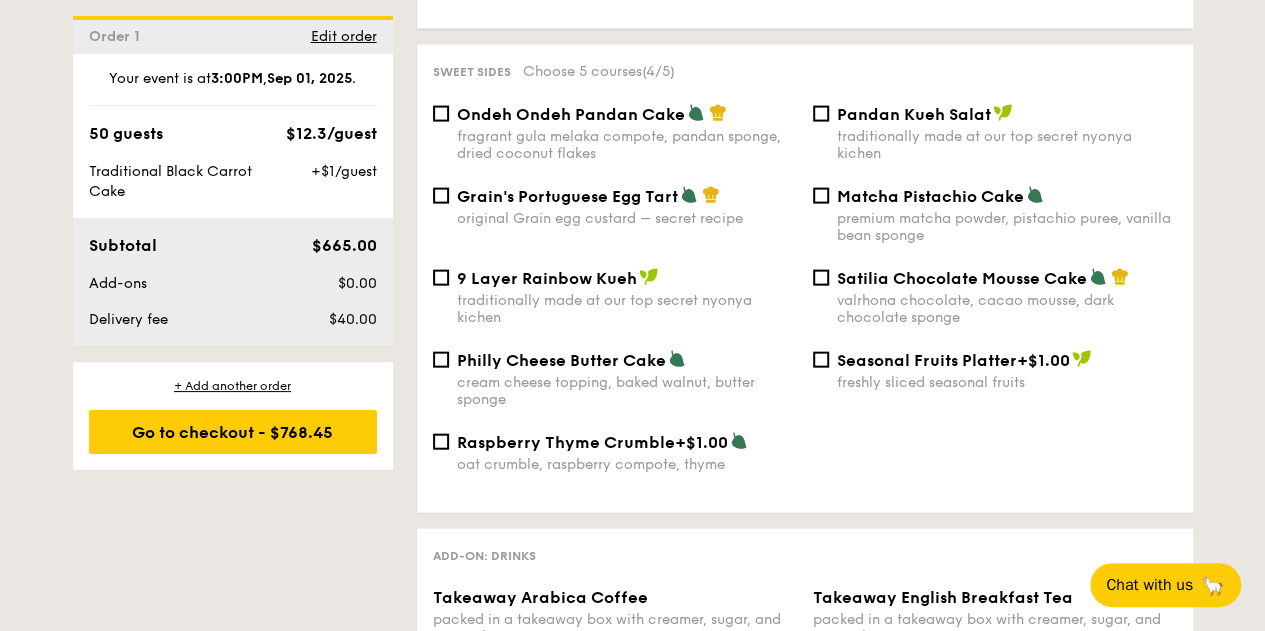 scroll, scrollTop: 2100, scrollLeft: 0, axis: vertical 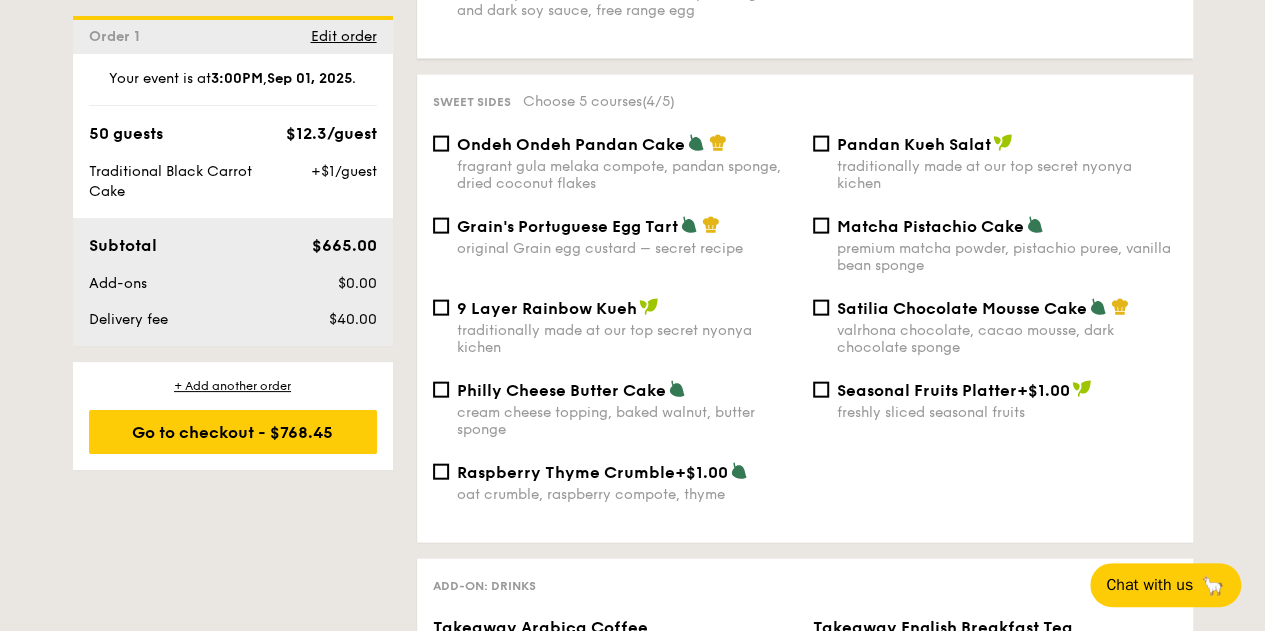 click on "oat crumble, raspberry compote, thyme" at bounding box center [627, 494] 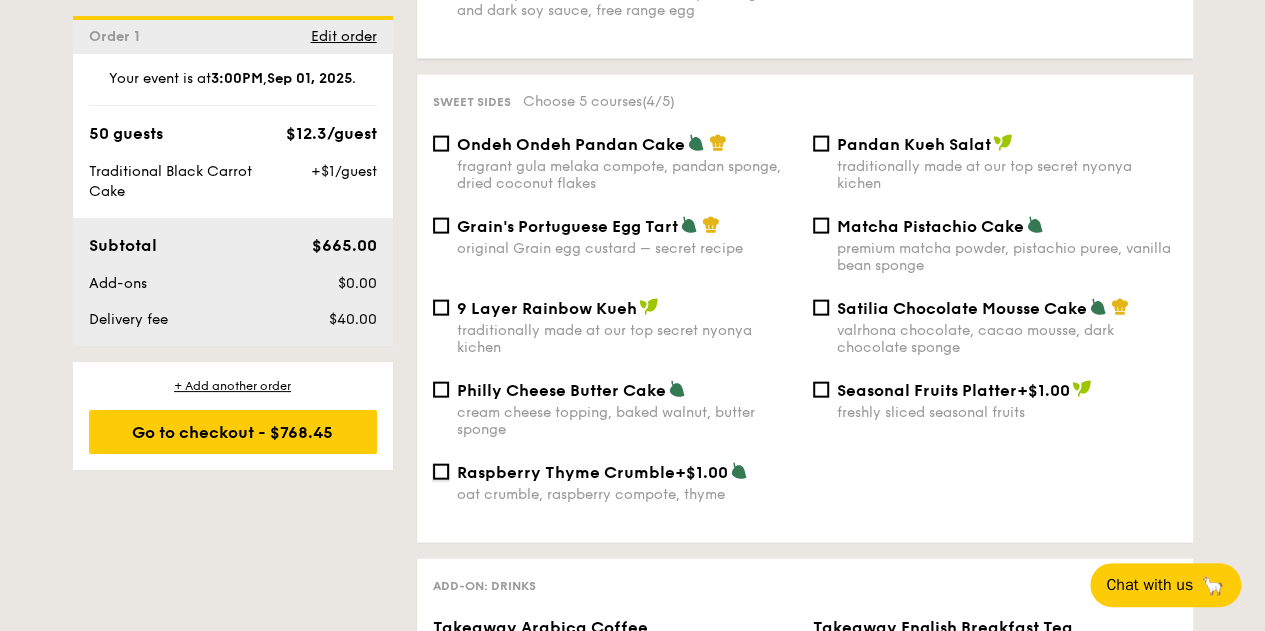 click on "Raspberry Thyme Crumble
+$1.00
oat crumble, raspberry compote, thyme" at bounding box center (441, 472) 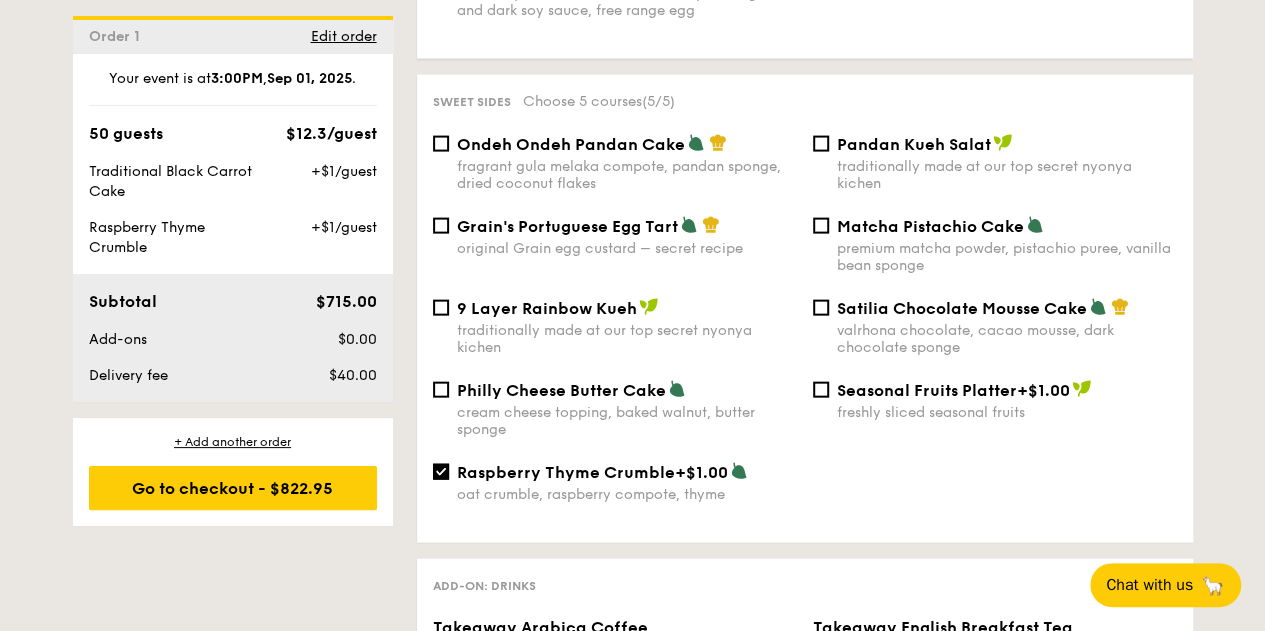 click on "Ondeh Ondeh Pandan Cake" at bounding box center [571, 144] 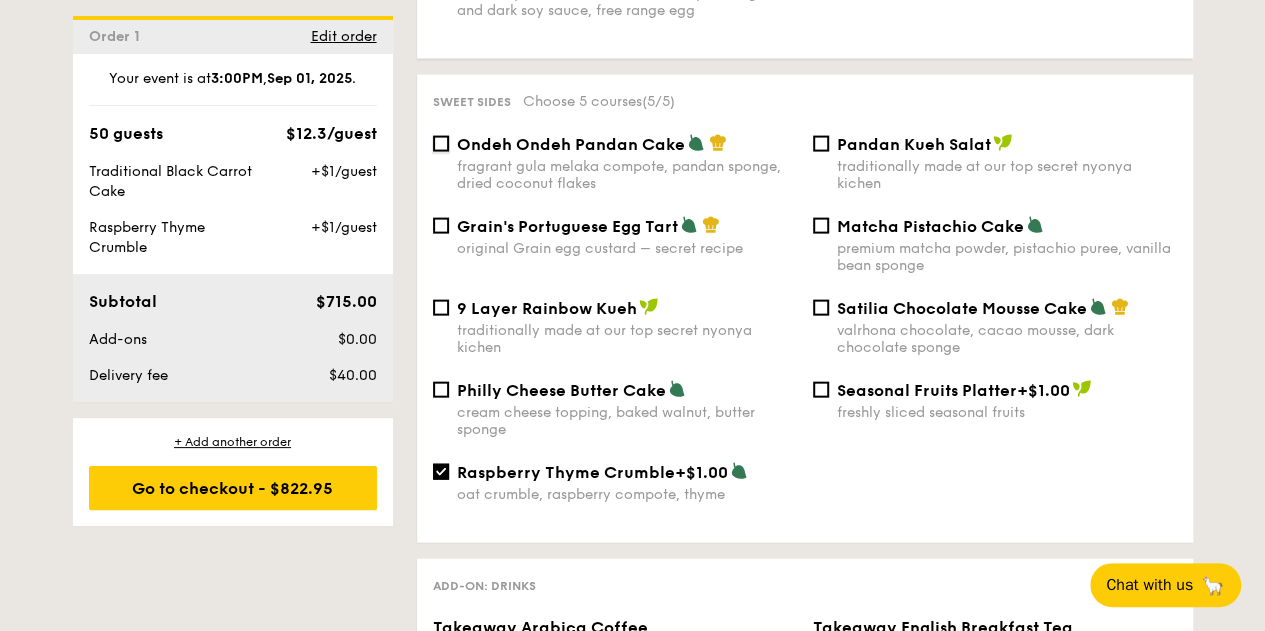 click on "Ondeh Ondeh Pandan Cake fragrant gula melaka compote, pandan sponge, dried coconut flakes" at bounding box center (441, 144) 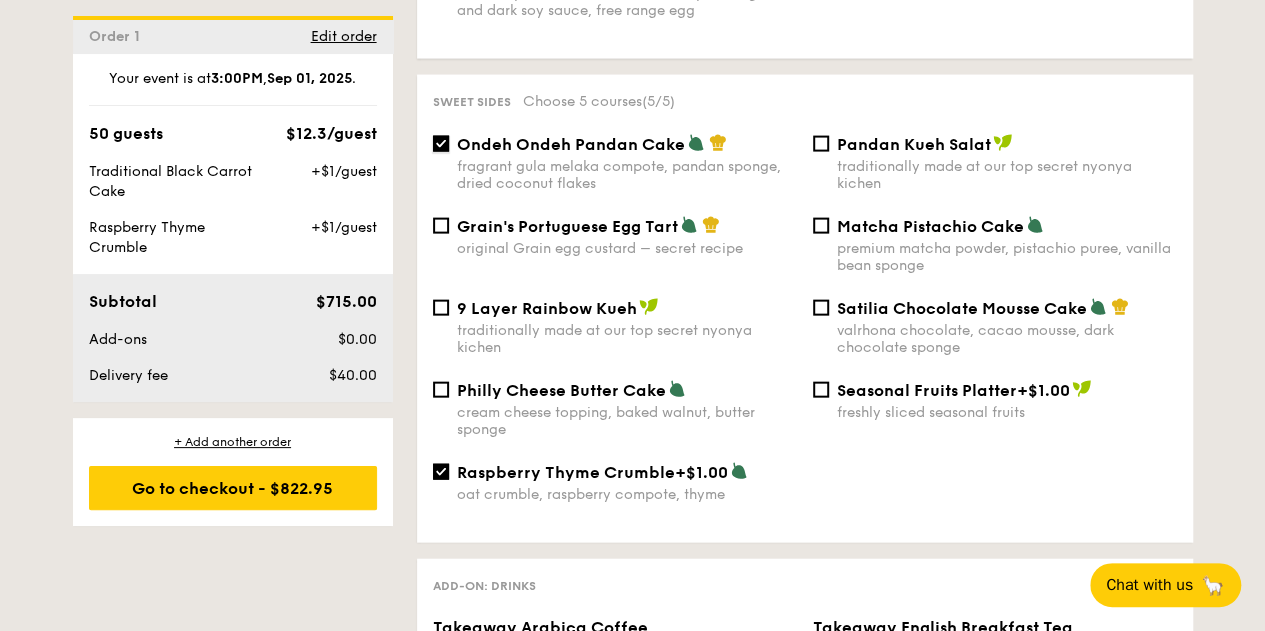 scroll, scrollTop: 2104, scrollLeft: 0, axis: vertical 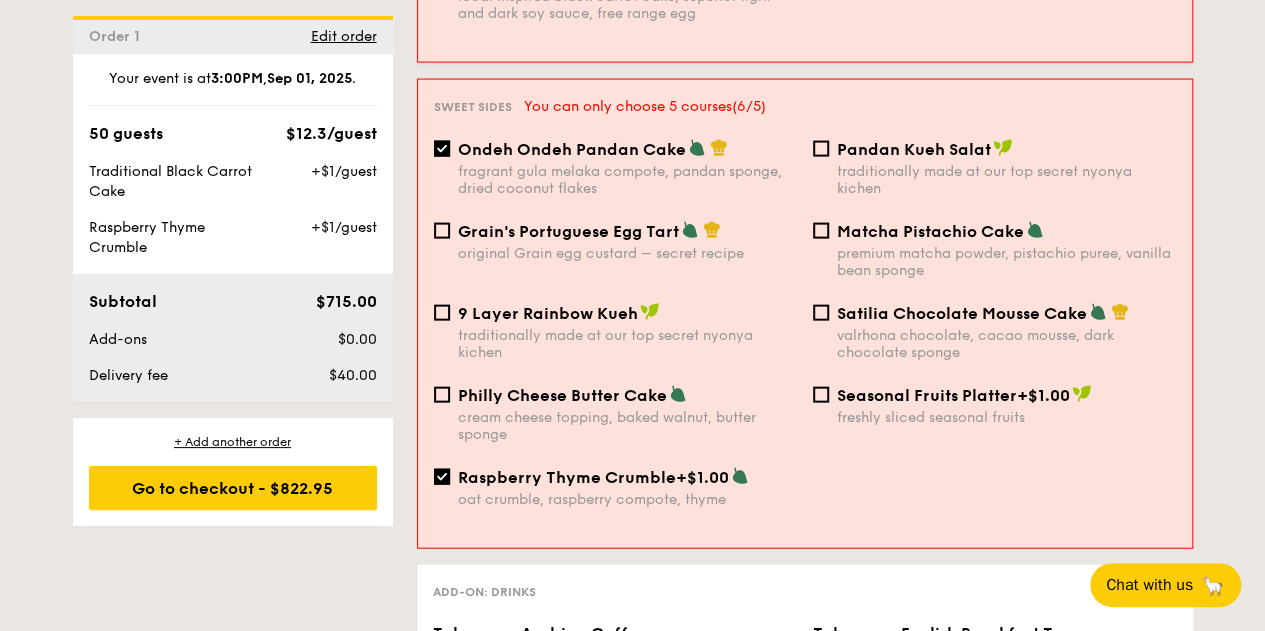 click on "Ondeh Ondeh Pandan Cake fragrant gula melaka compote, pandan sponge, dried coconut flakes" at bounding box center [615, 168] 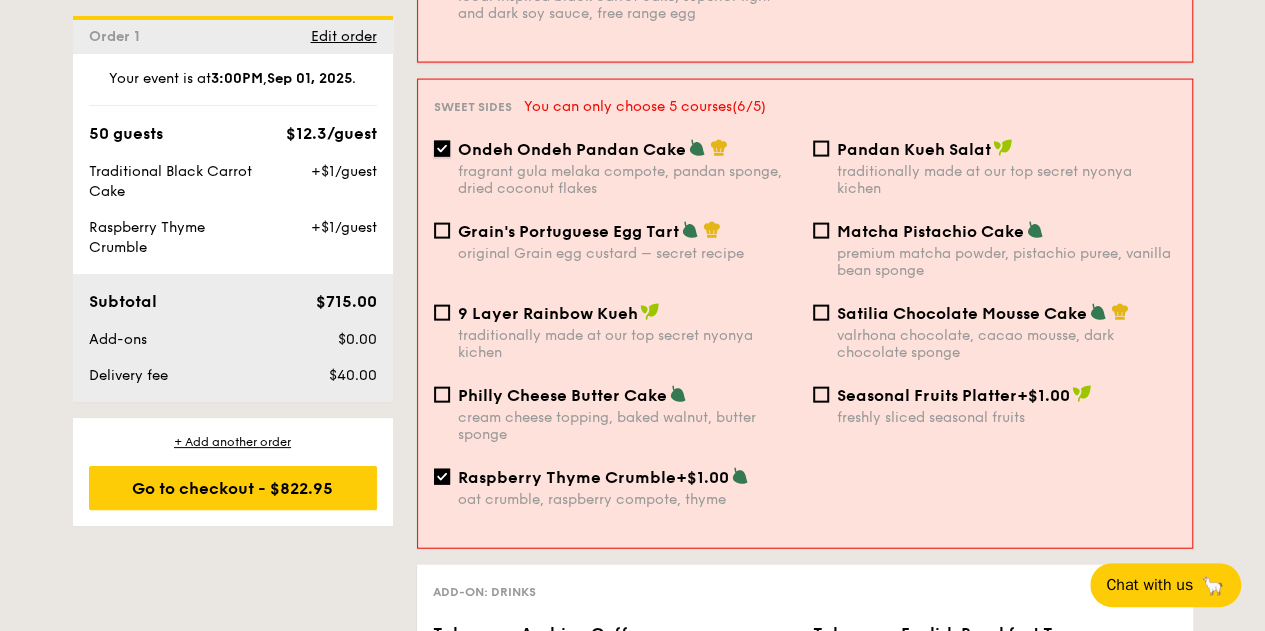 click on "Ondeh Ondeh Pandan Cake fragrant gula melaka compote, pandan sponge, dried coconut flakes" at bounding box center (442, 149) 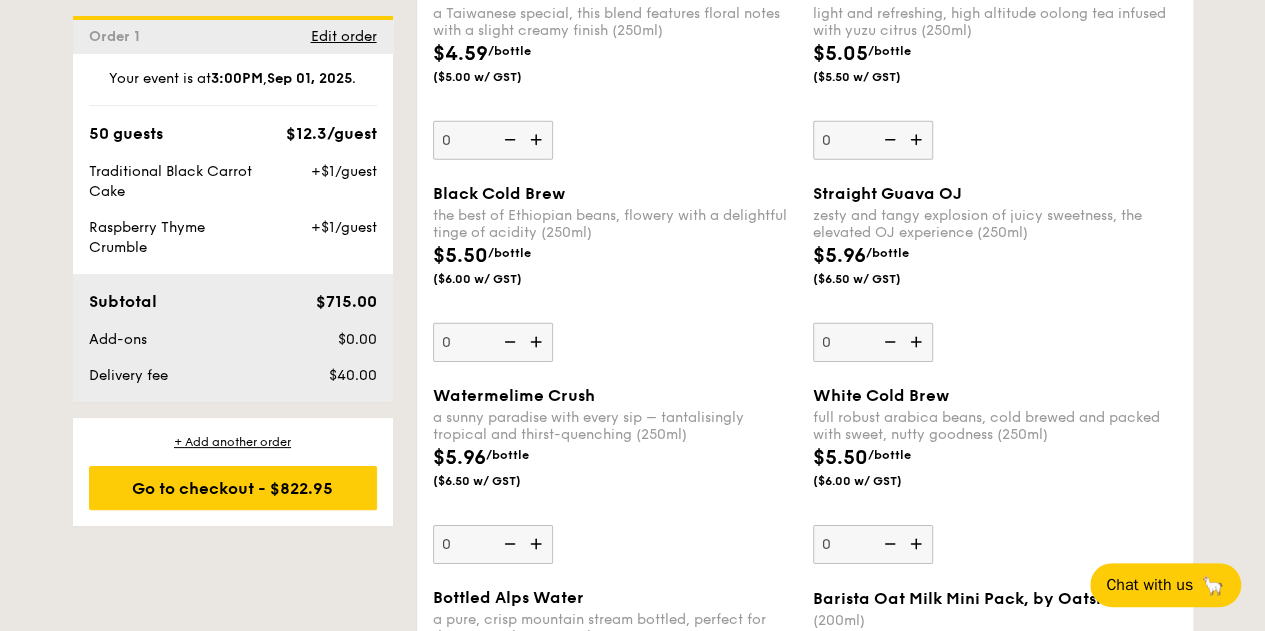 scroll, scrollTop: 3000, scrollLeft: 0, axis: vertical 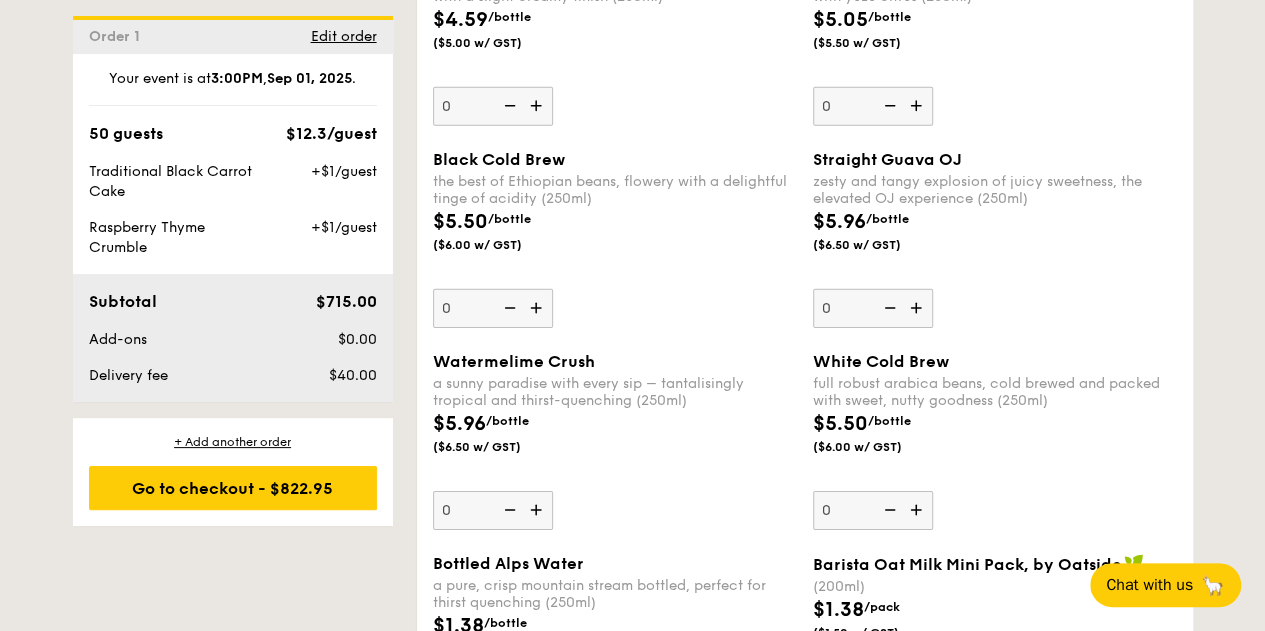 click at bounding box center [508, 510] 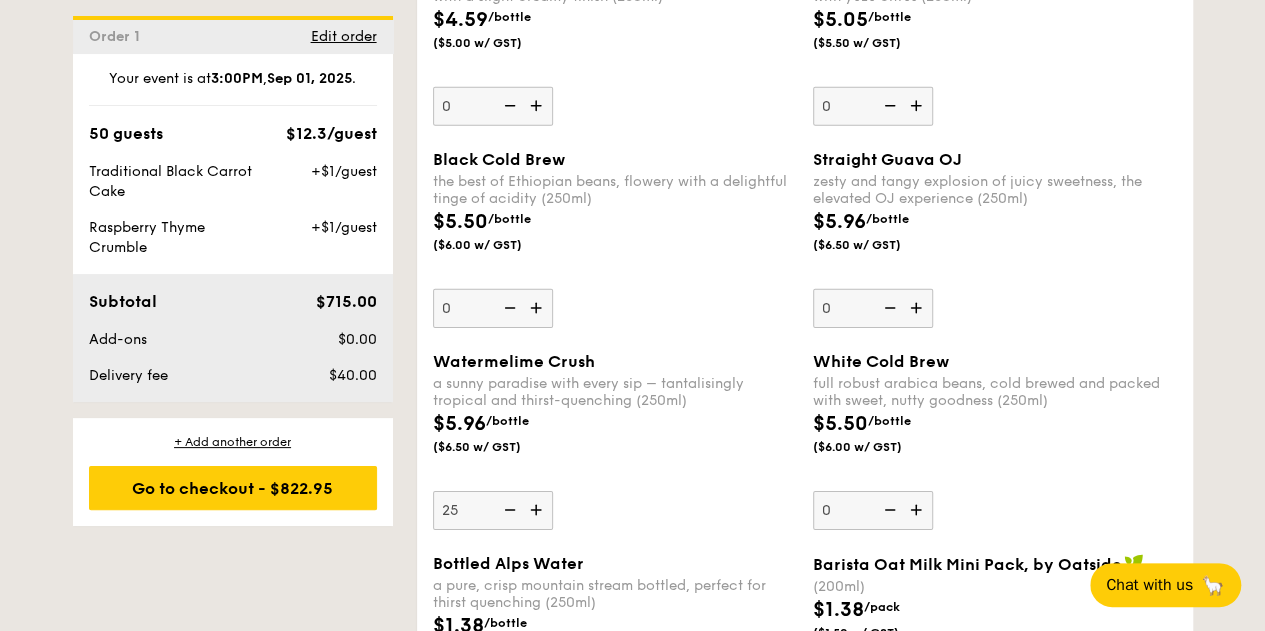 type on "25" 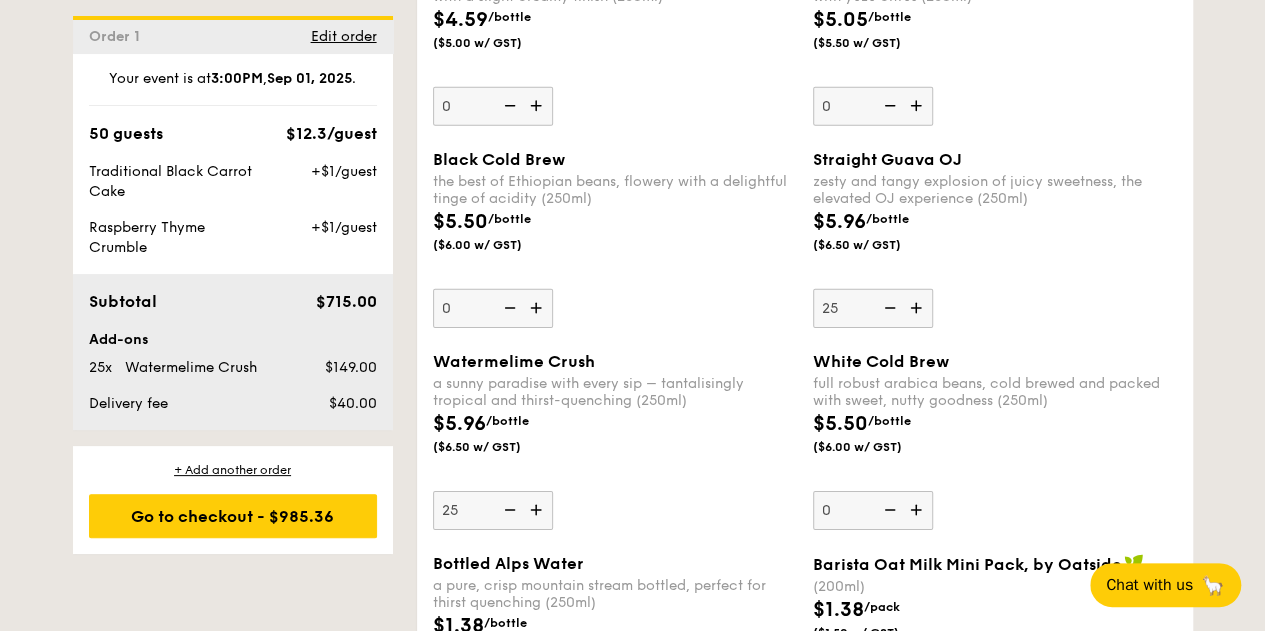 type on "25" 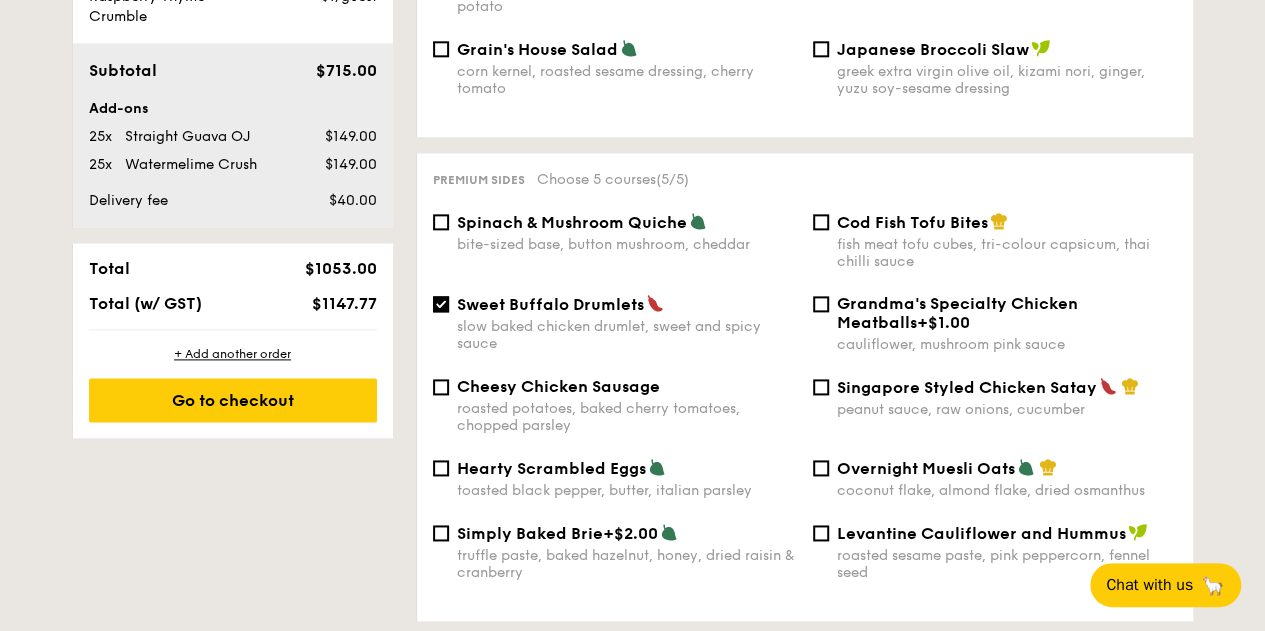 scroll, scrollTop: 1276, scrollLeft: 0, axis: vertical 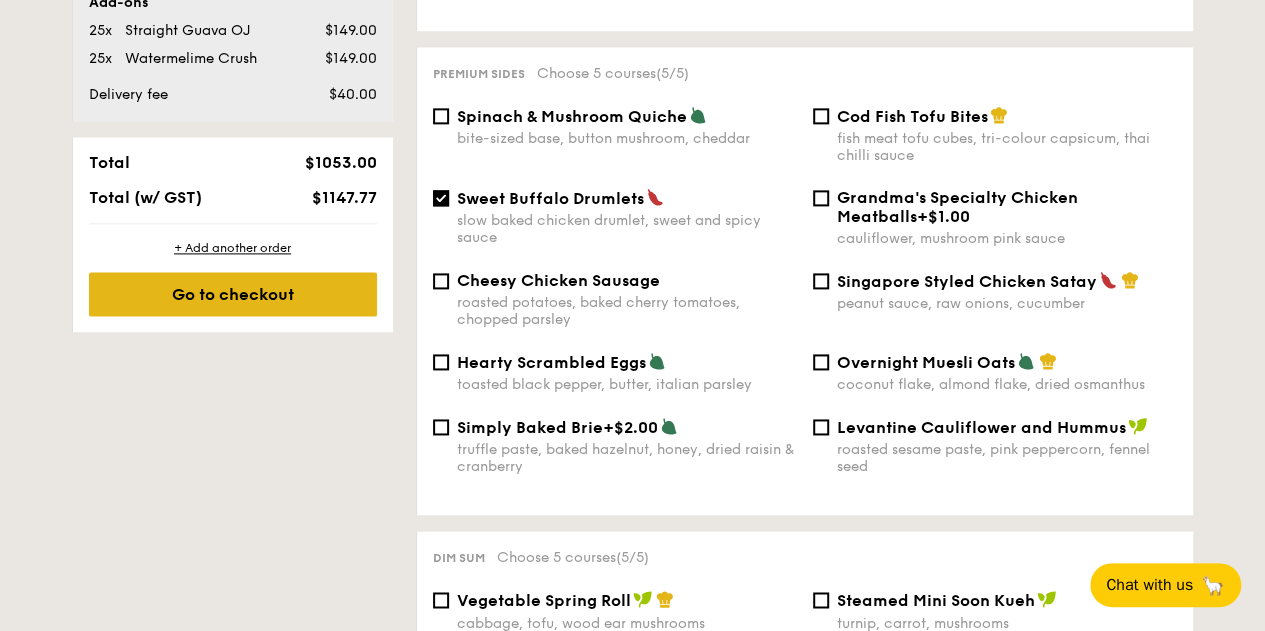 click on "Go to checkout" at bounding box center [233, 294] 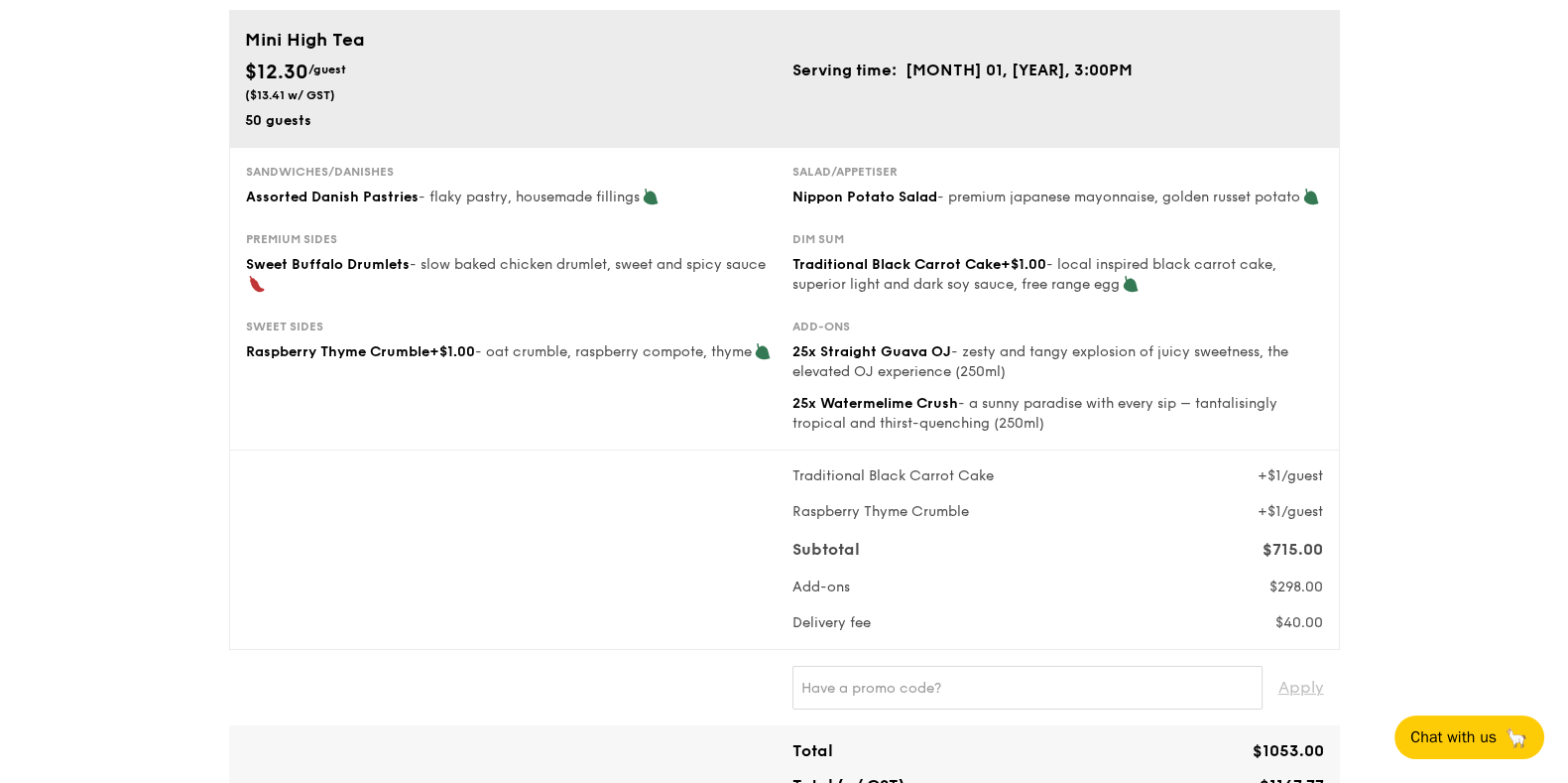 scroll, scrollTop: 273, scrollLeft: 0, axis: vertical 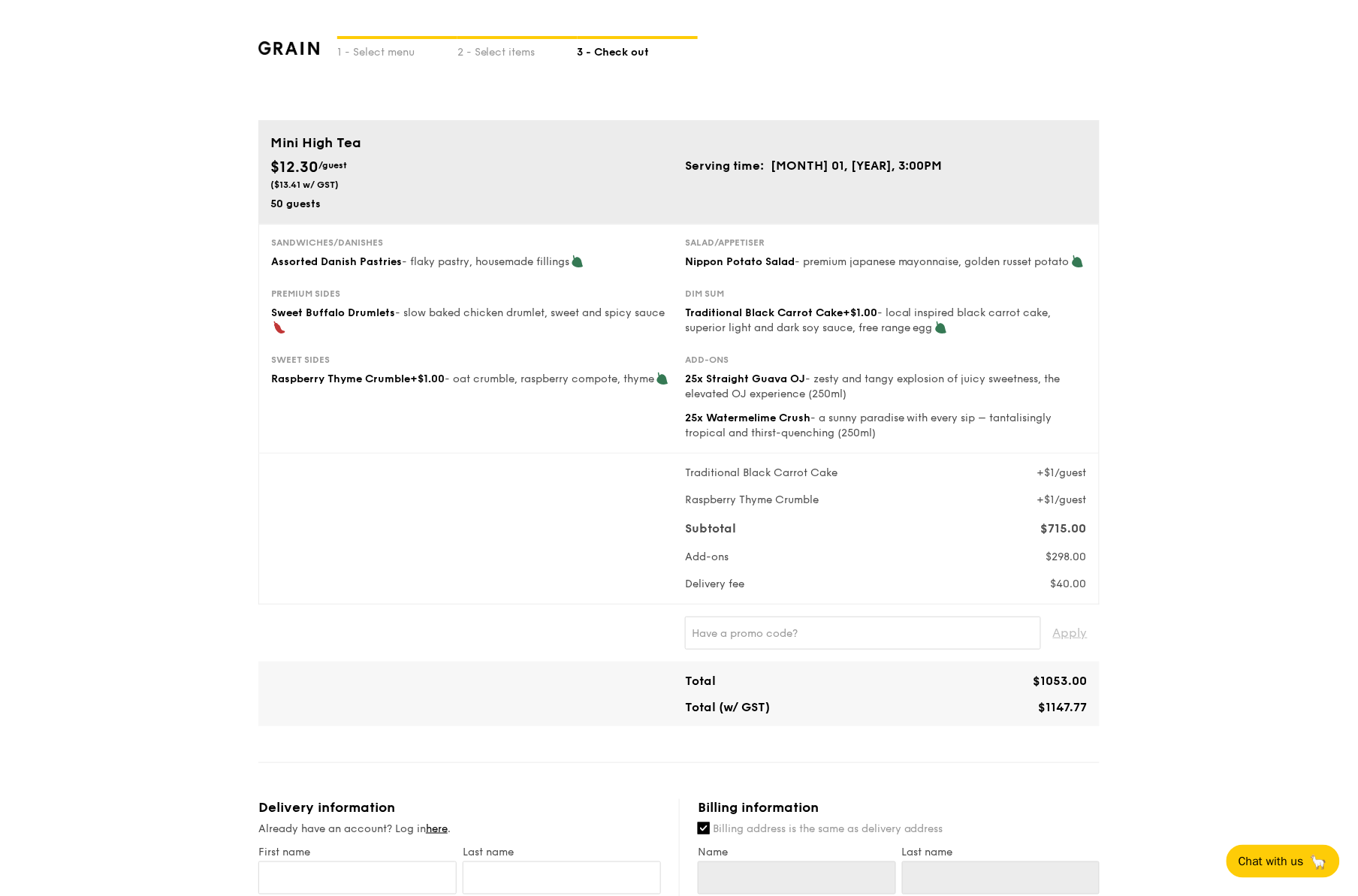 click on "1 - Select menu
2 - Select items
3 - Check out
Mini High Tea
$12.30
/guest
($13.41 w/ GST)
50 guests
Serving time:
Sep 01, 2025,
3:00PM
Sandwiches/Danishes
Assorted Danish Pastries - flaky pastry, housemade fillings
Salad/Appetiser
Nippon Potato Salad - premium japanese mayonnaise, golden russet potato
Premium sides
Sweet Buffalo Drumlets - slow baked chicken drumlet, sweet and spicy sauce
Dim sum
Traditional Black Carrot Cake
+$1.00
- local inspired black carrot cake, superior light and dark soy sauce, free range egg
Sweet sides
Raspberry Thyme Crumble
+$1.00
- oat crumble, raspberry compote, thyme
Add-ons
25x Straight Guava OJ  25x Watermelime Crush
+$1/guest
include" at bounding box center [679, 798] 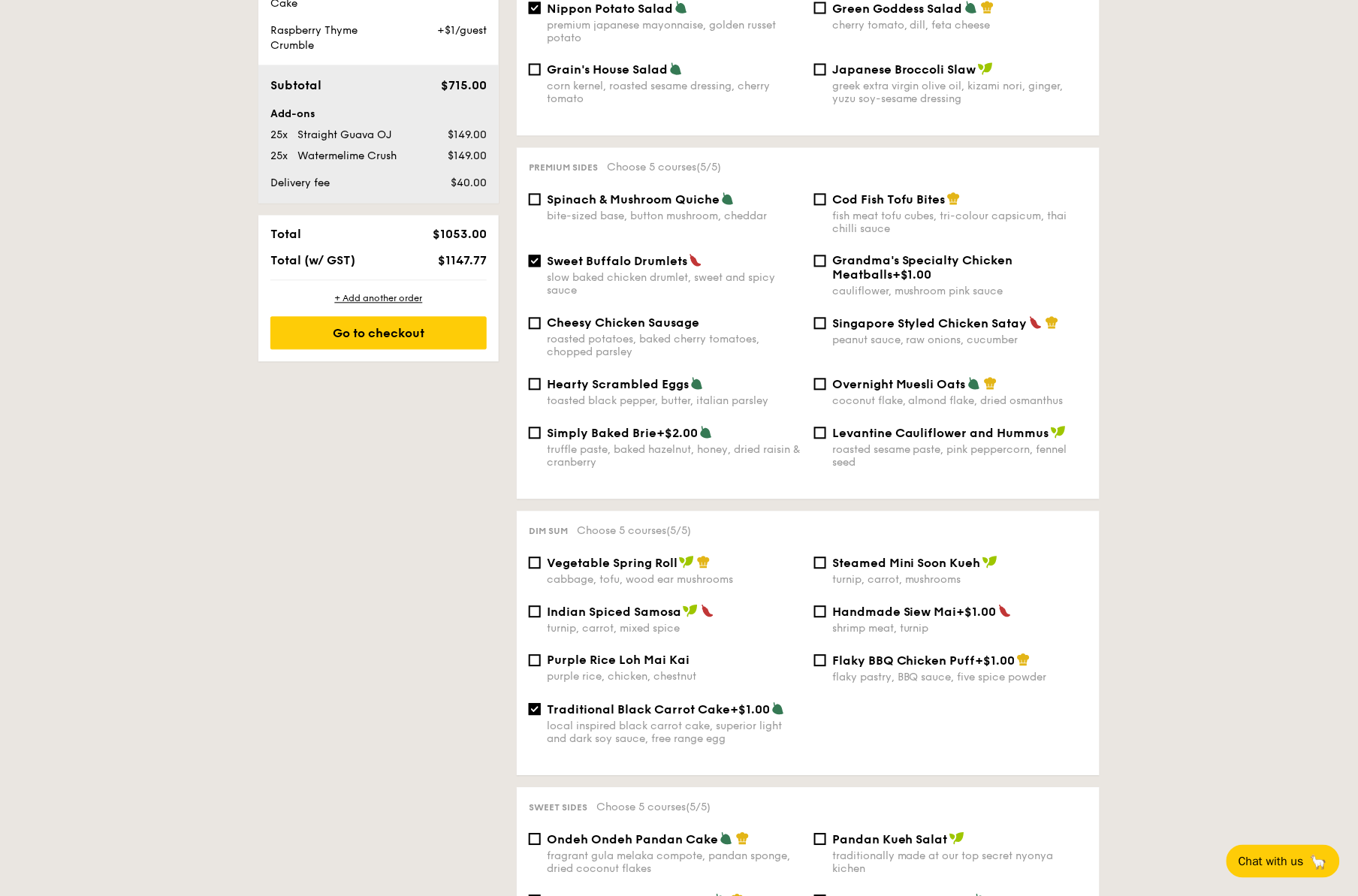 scroll, scrollTop: 845, scrollLeft: 0, axis: vertical 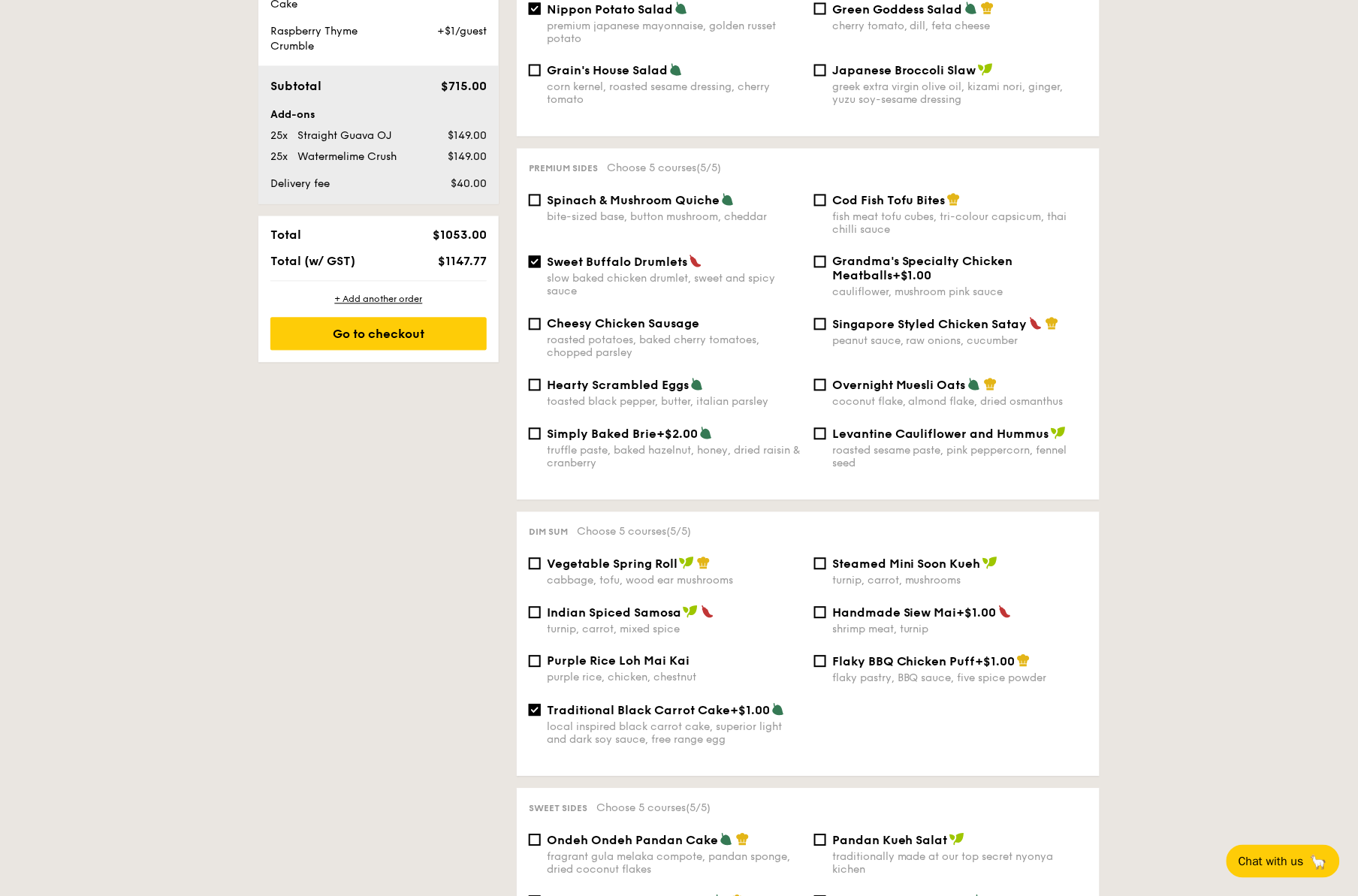 click on "Sweet Buffalo Drumlets slow baked chicken drumlet, sweet and spicy sauce" at bounding box center (674, 276) 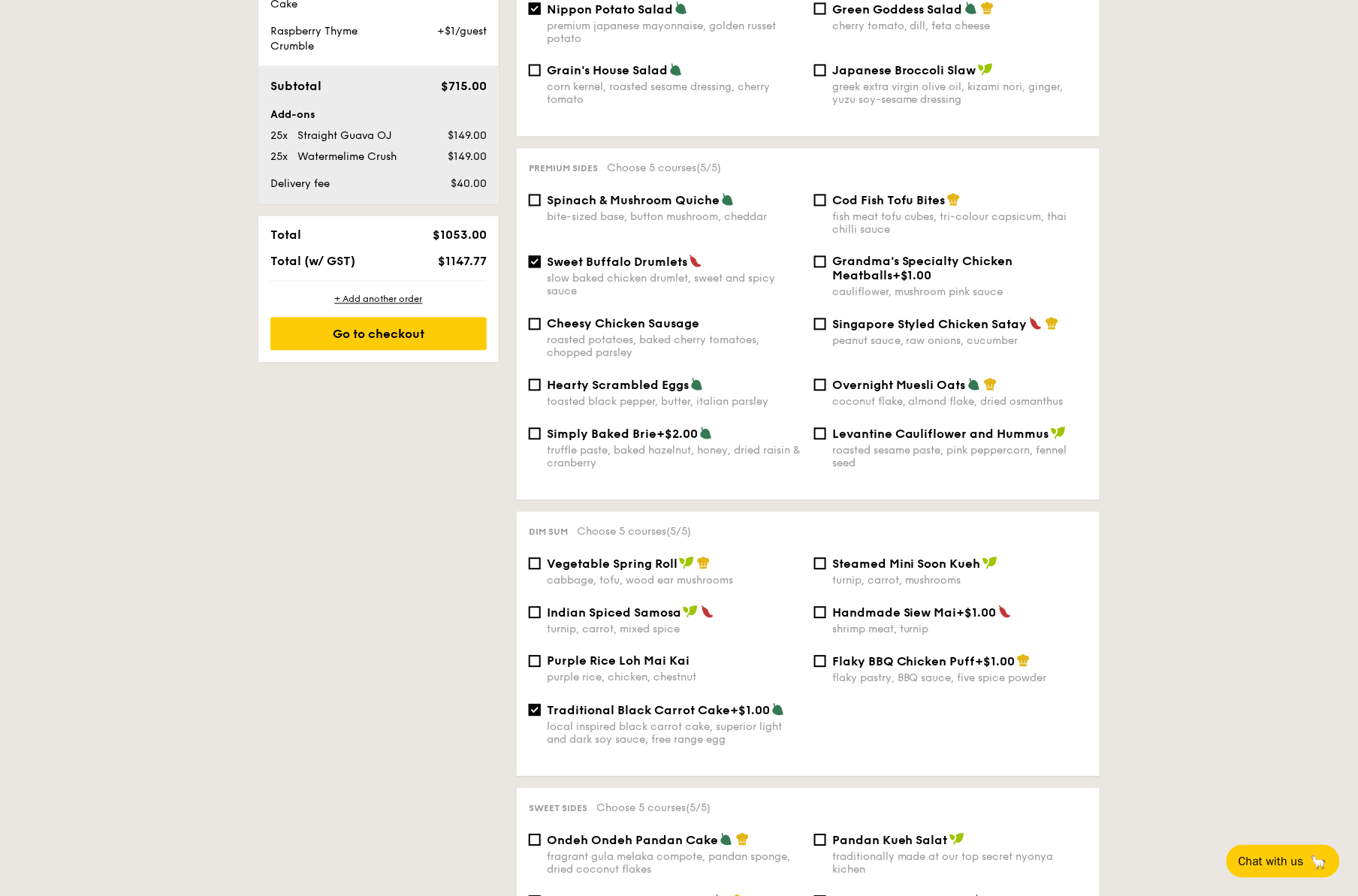 click on "Sweet Buffalo Drumlets slow baked chicken drumlet, sweet and spicy sauce" at bounding box center [535, 262] 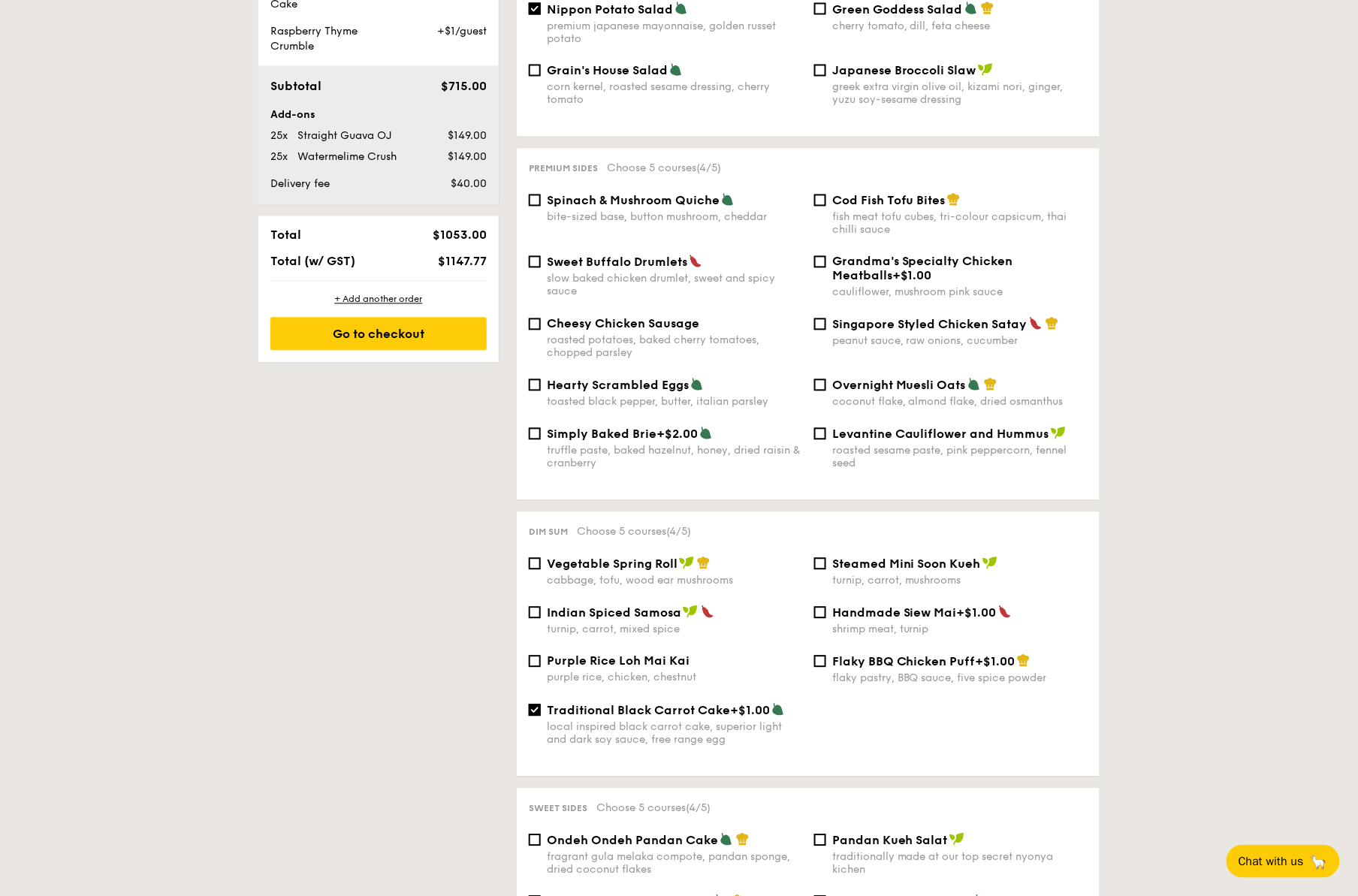 click on "Spinach & Mushroom Quiche" at bounding box center (633, 201) 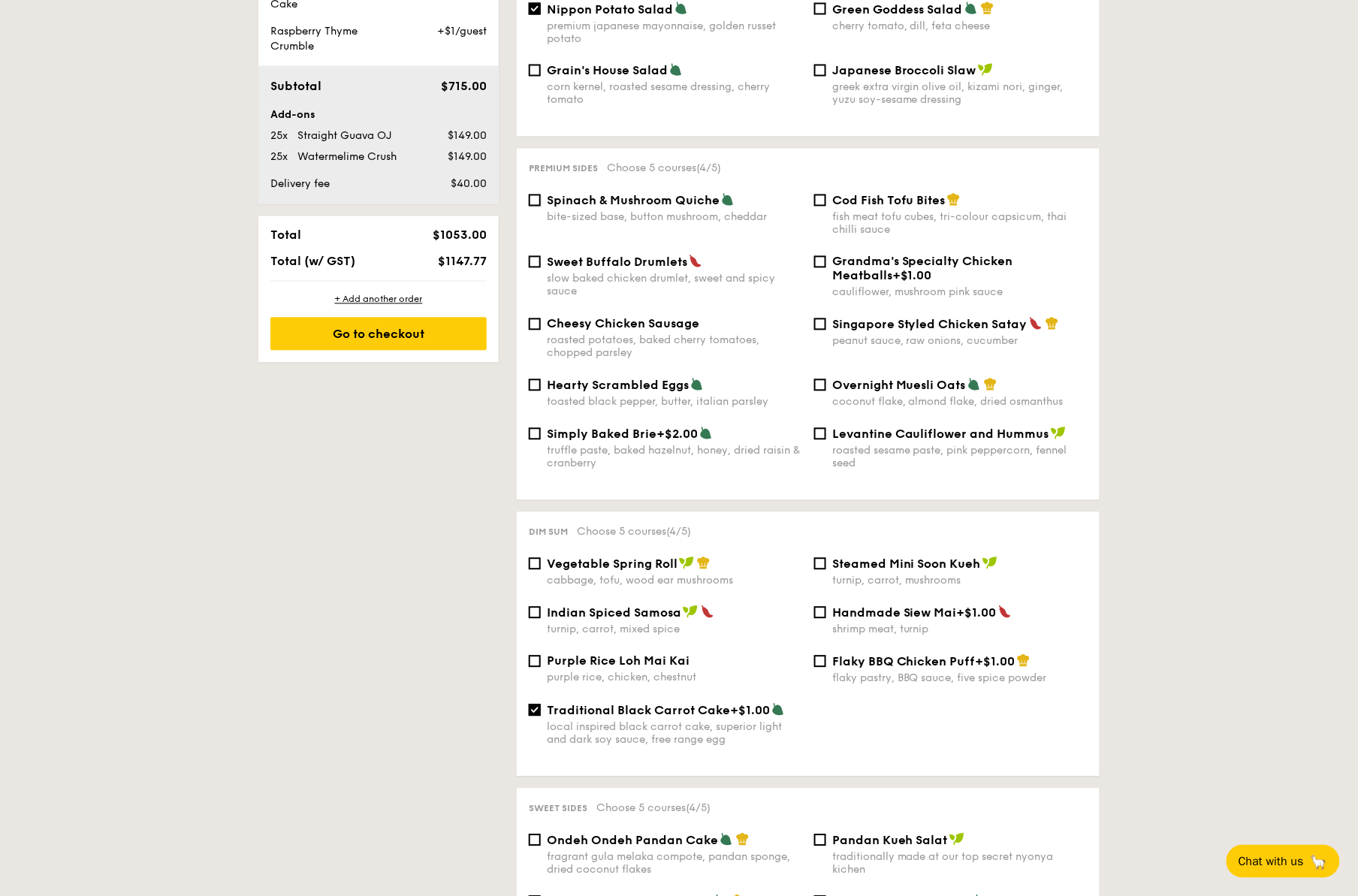 click on "Spinach & Mushroom Quiche bite-sized base, button mushroom, cheddar" at bounding box center [535, 201] 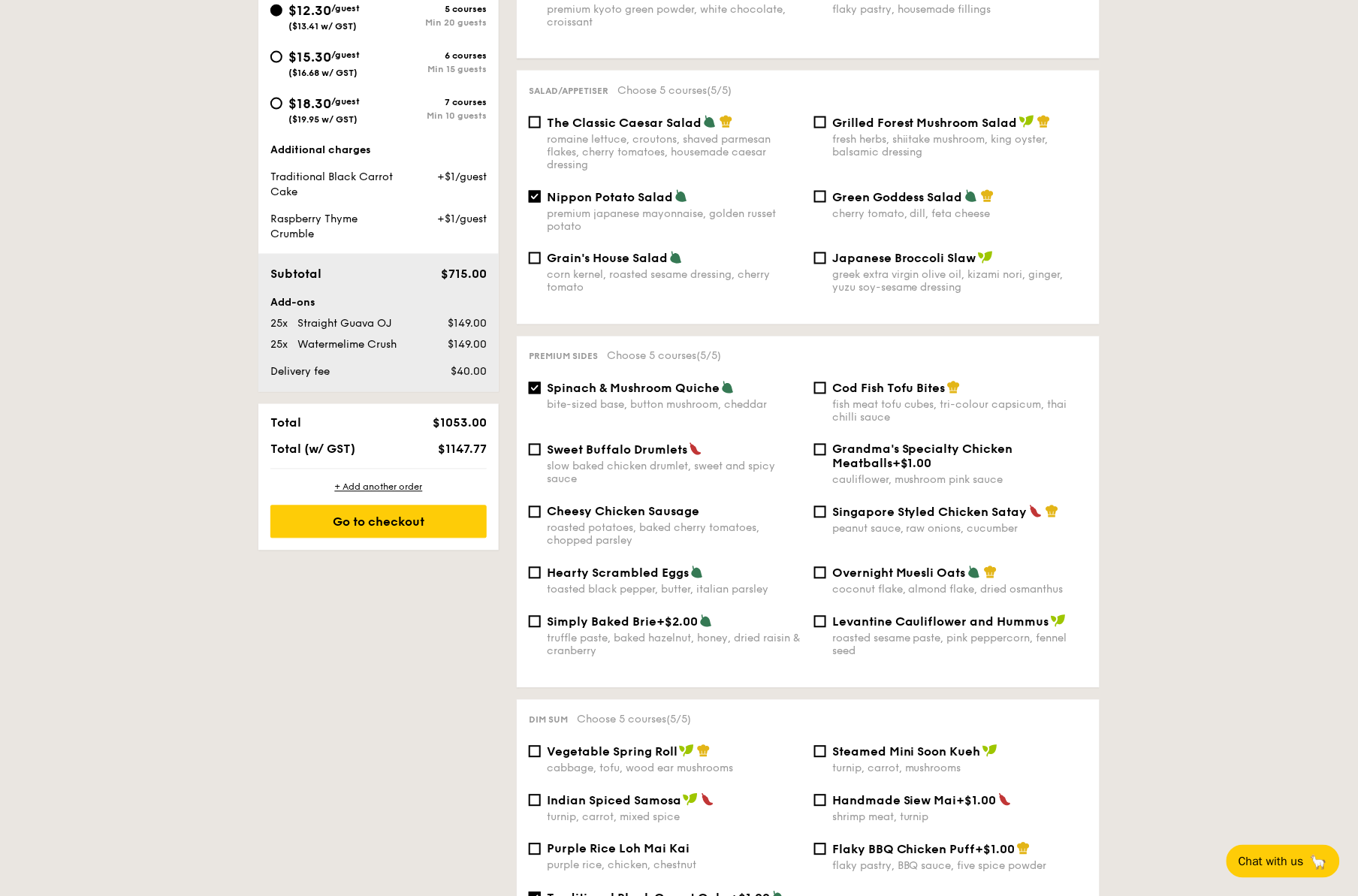 scroll, scrollTop: 0, scrollLeft: 0, axis: both 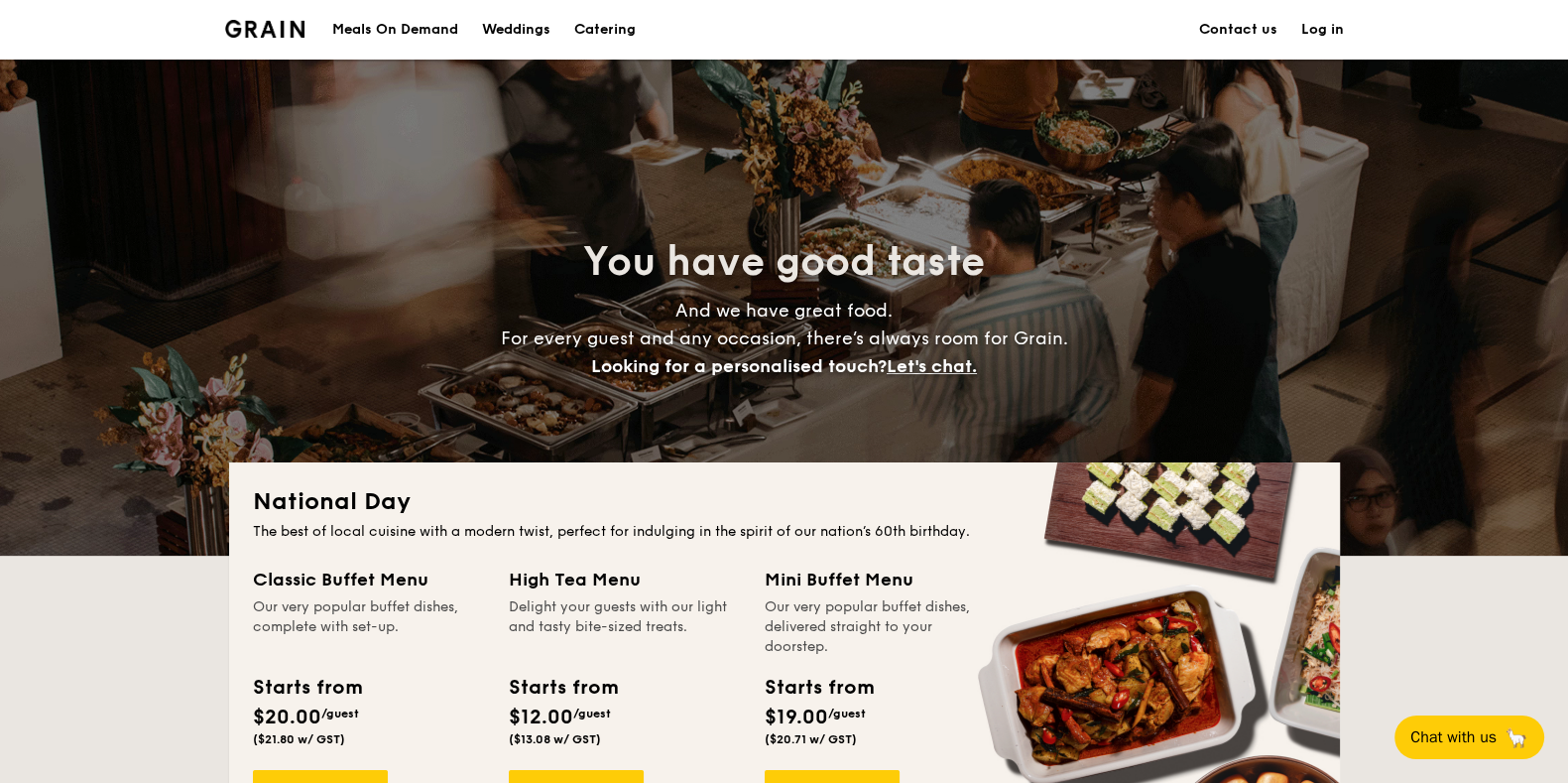 click on "Meals On Demand" at bounding box center (395, 30) 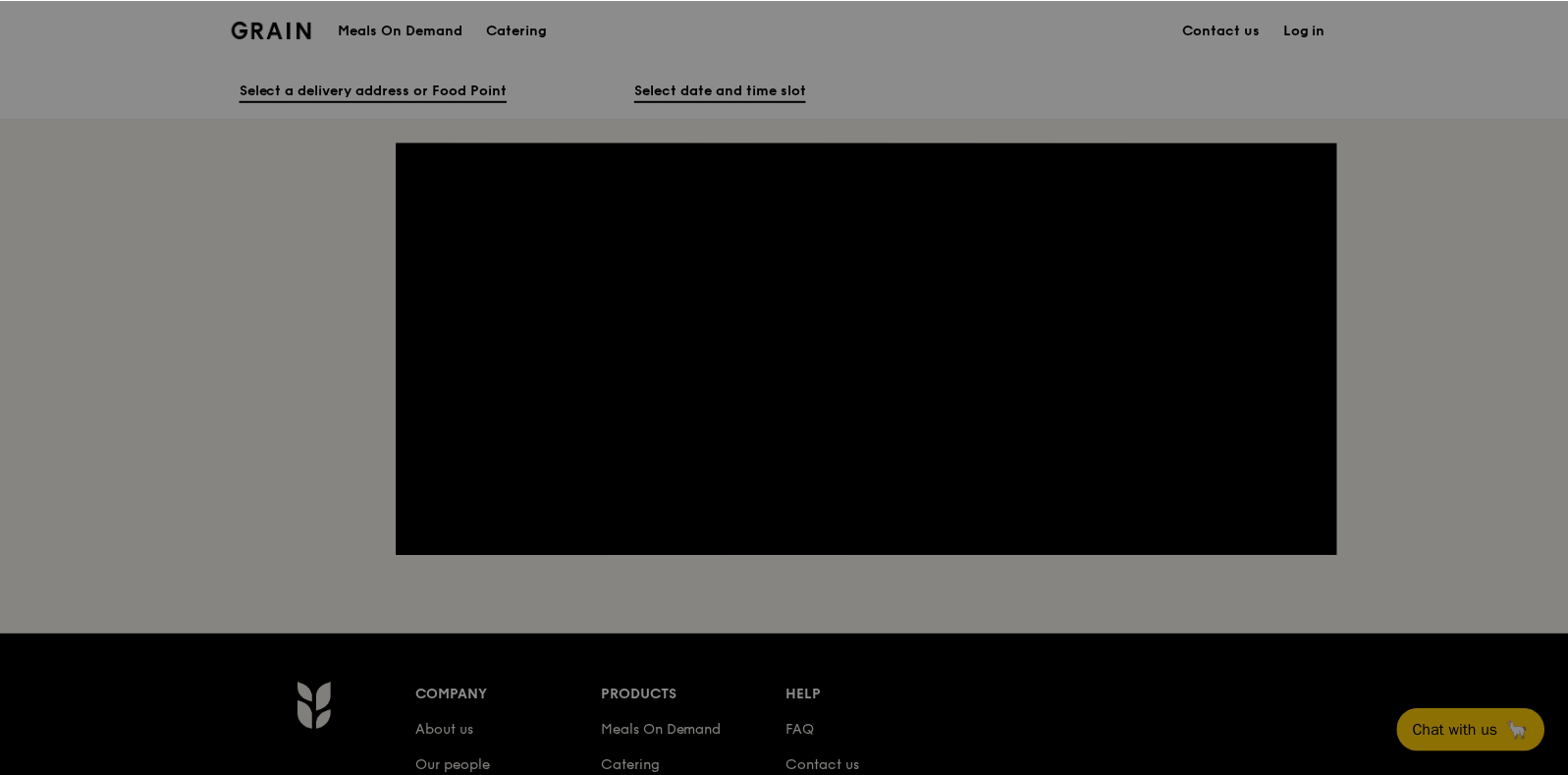 scroll, scrollTop: 0, scrollLeft: 0, axis: both 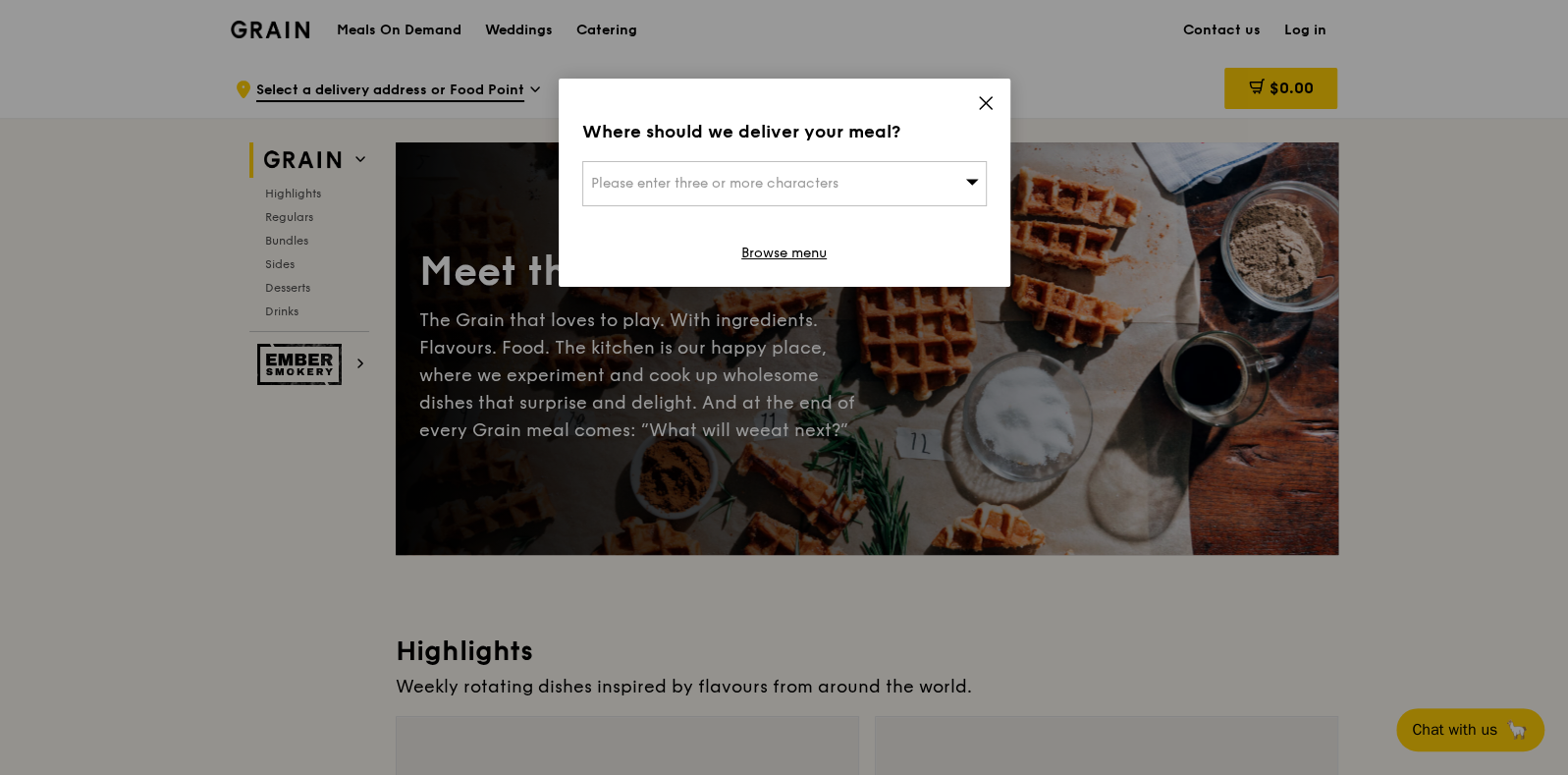 click on "Please enter three or more characters" at bounding box center (715, 183) 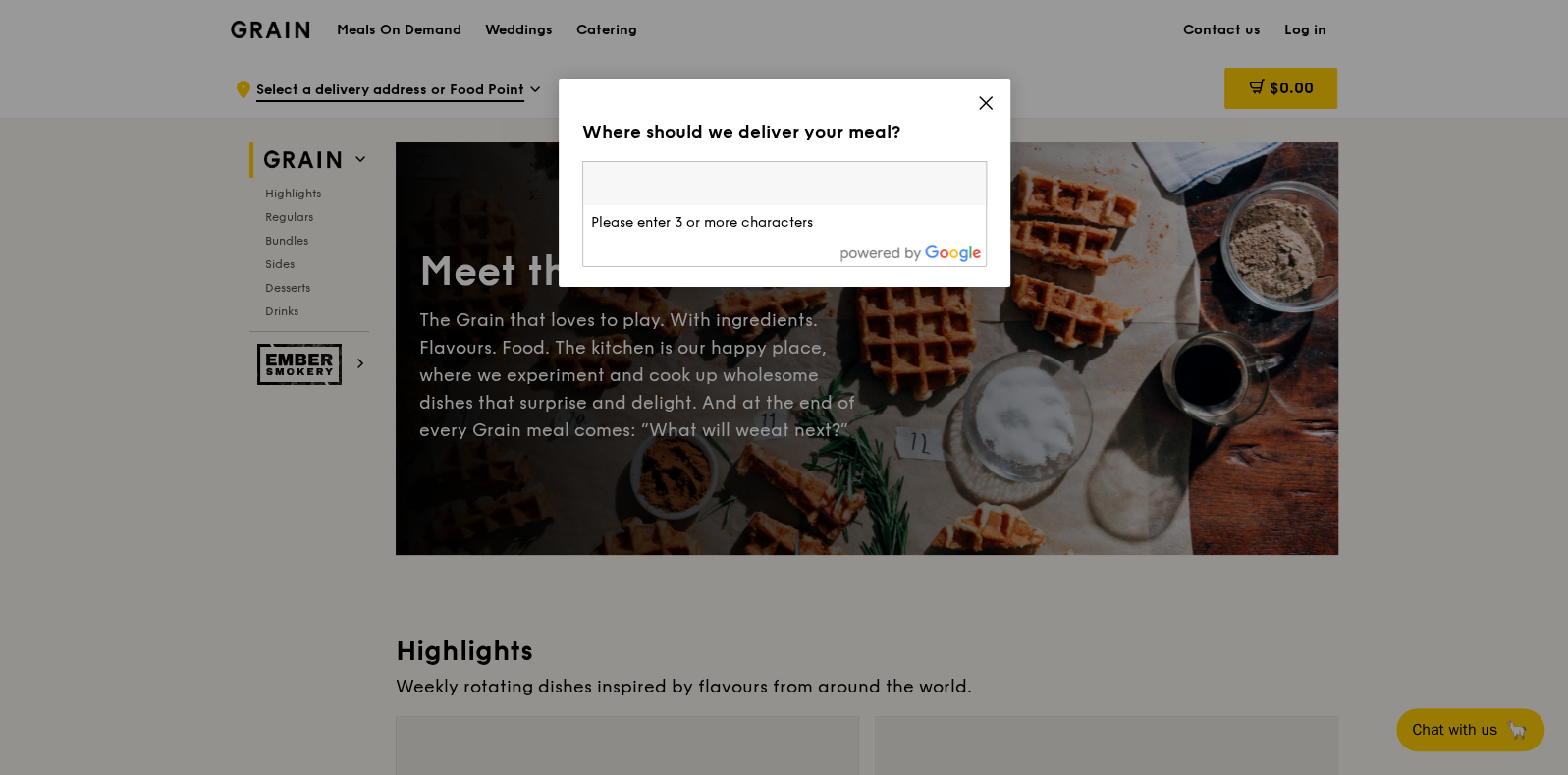 click on "Where should we deliver your meal?
Please enter three or more characters
Please enter 3 or more characters
Browse menu" at bounding box center [784, 183] 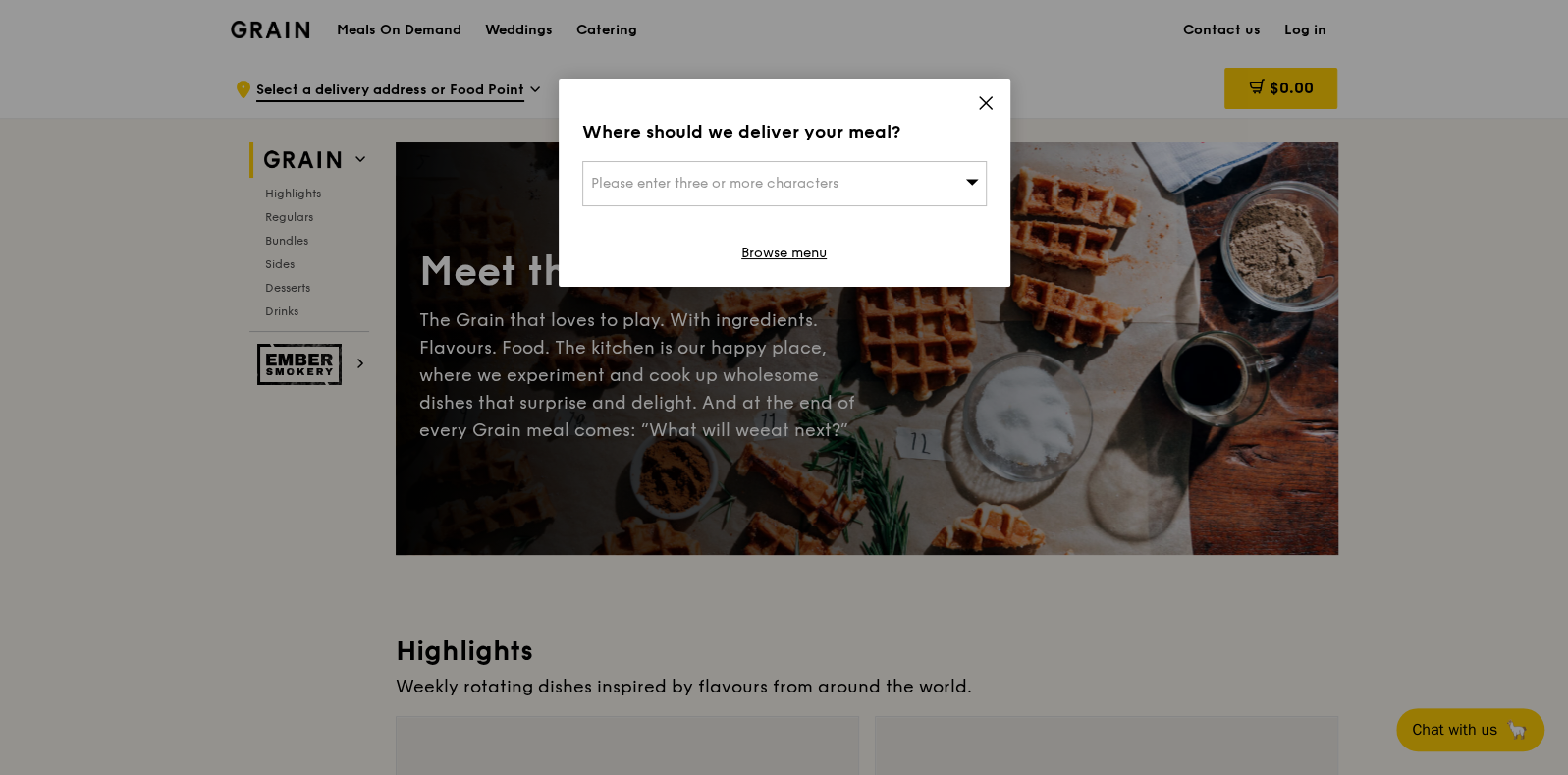 click 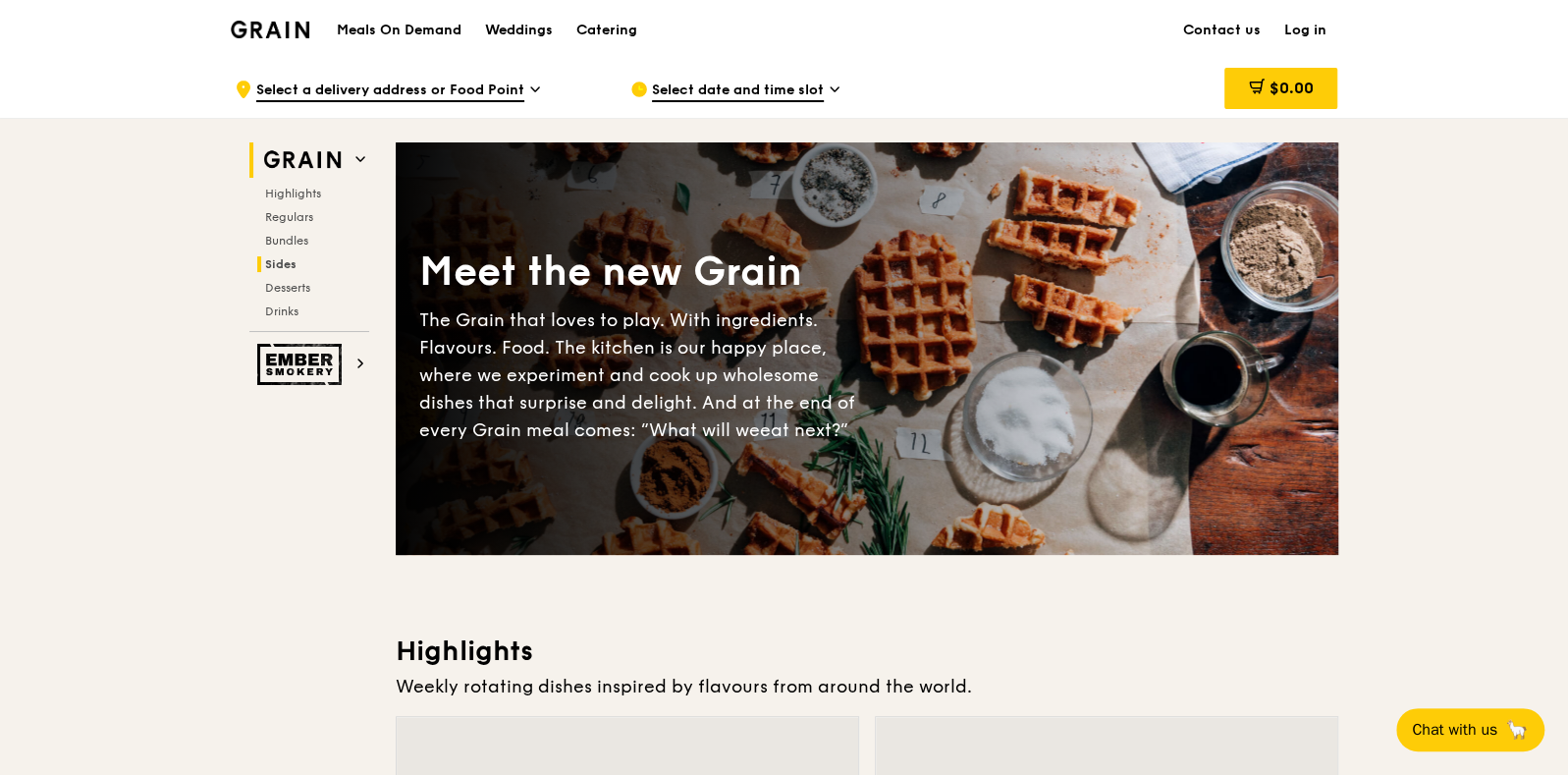 click on "Sides" at bounding box center [281, 264] 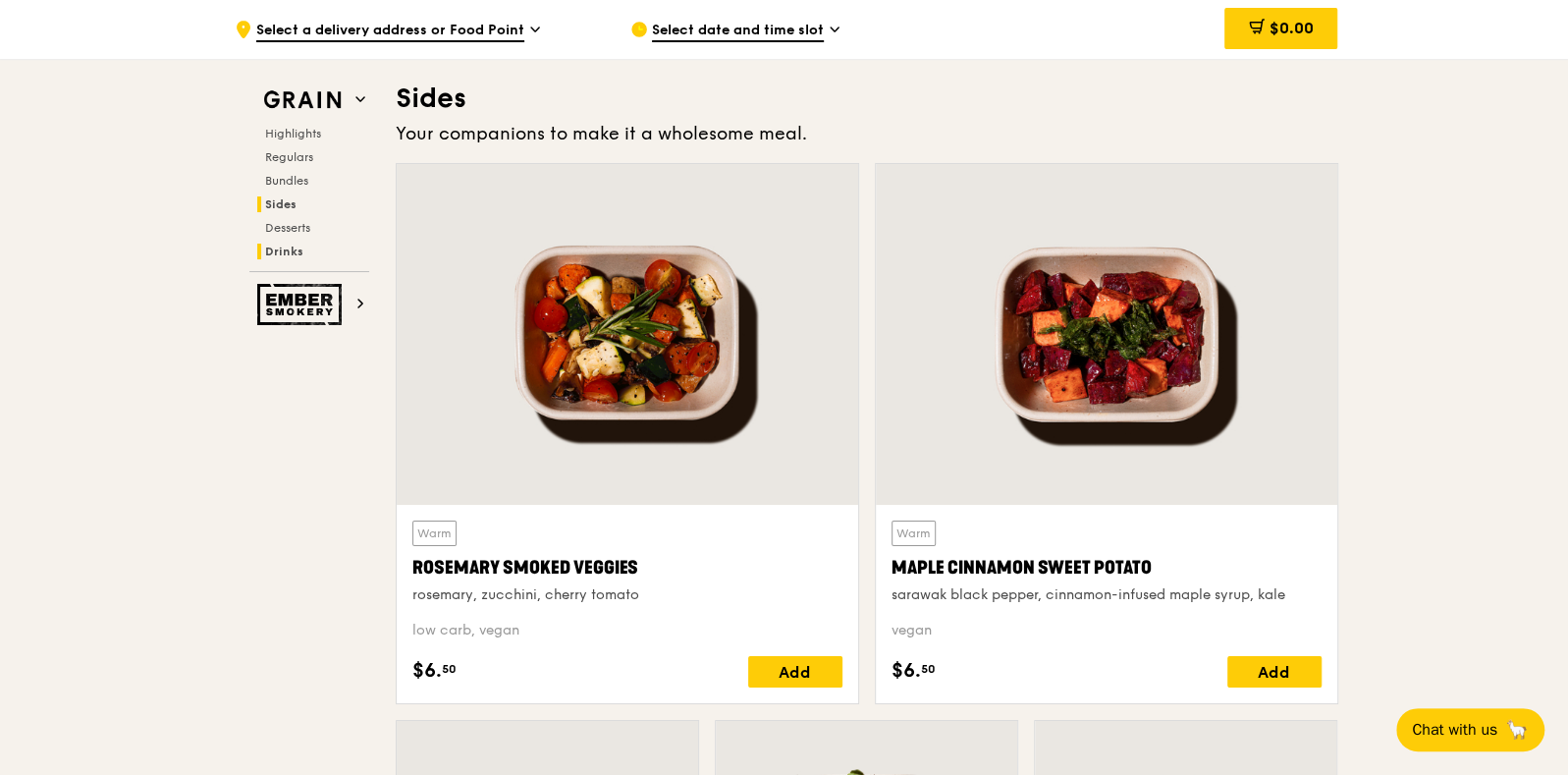 click on "Drinks" at bounding box center [284, 251] 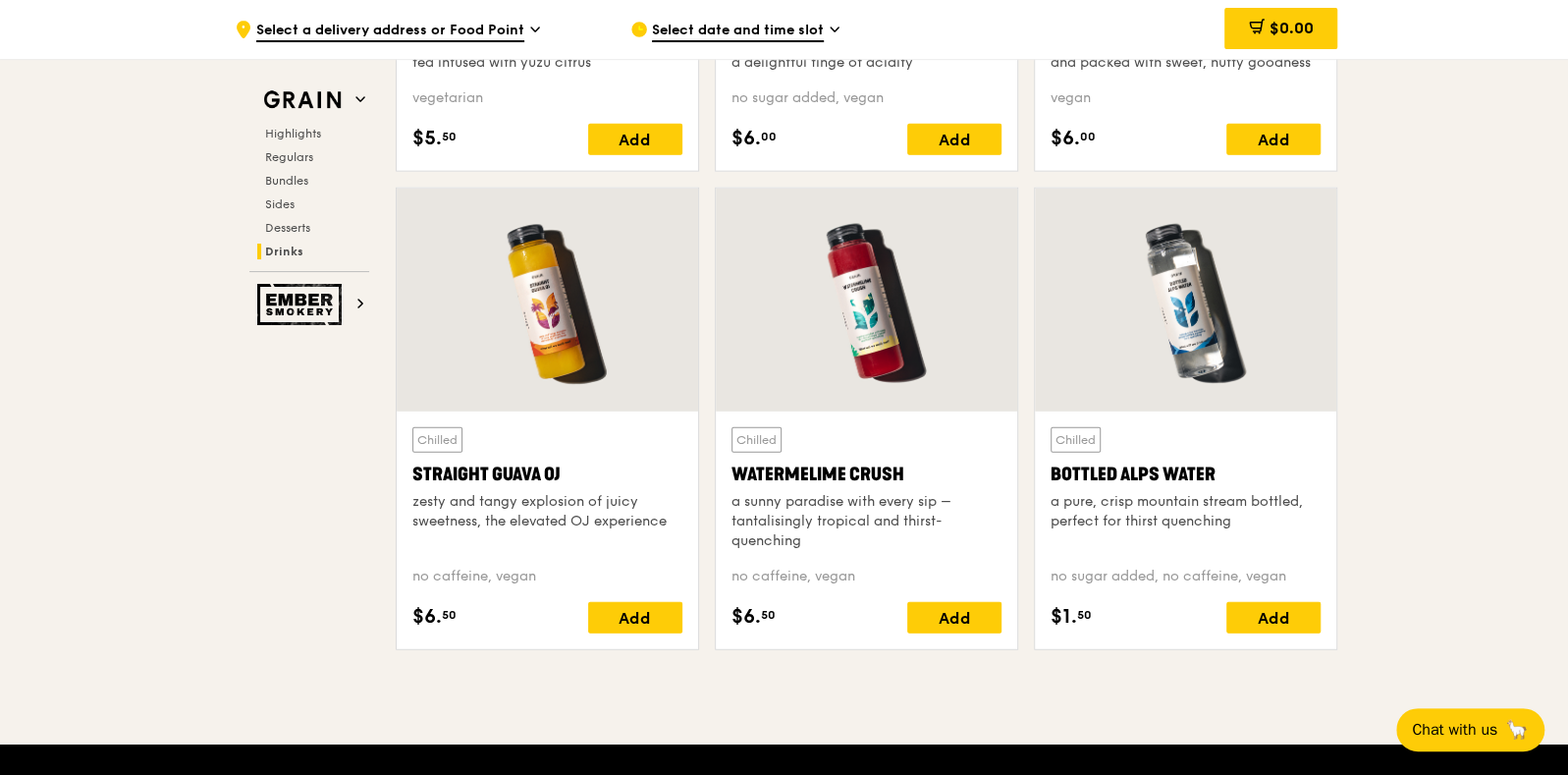scroll, scrollTop: 7651, scrollLeft: 0, axis: vertical 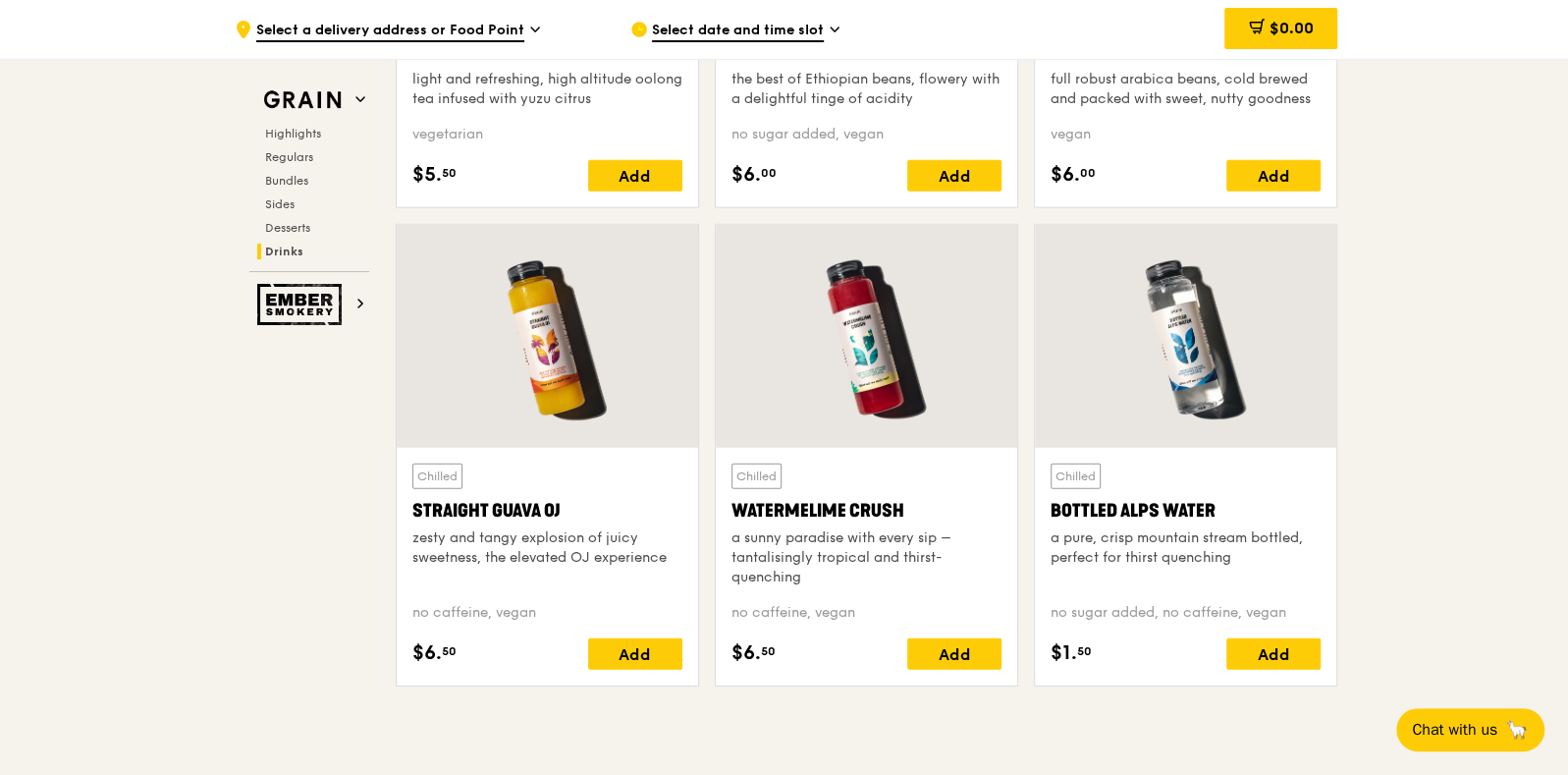 click on "Chilled
Straight Guava OJ
zesty and tangy explosion of juicy sweetness, the elevated OJ experience" at bounding box center [547, 526] 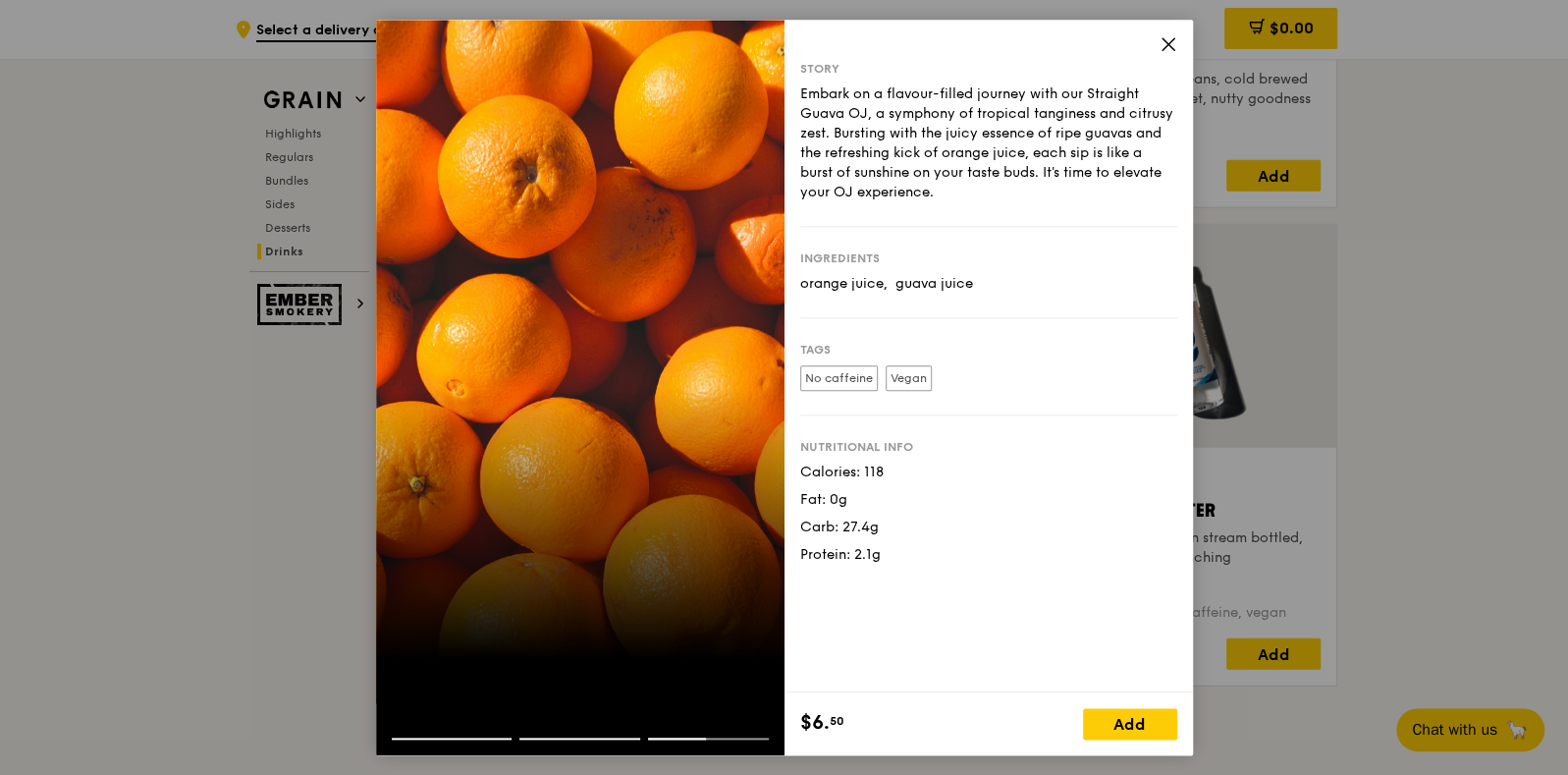 click 